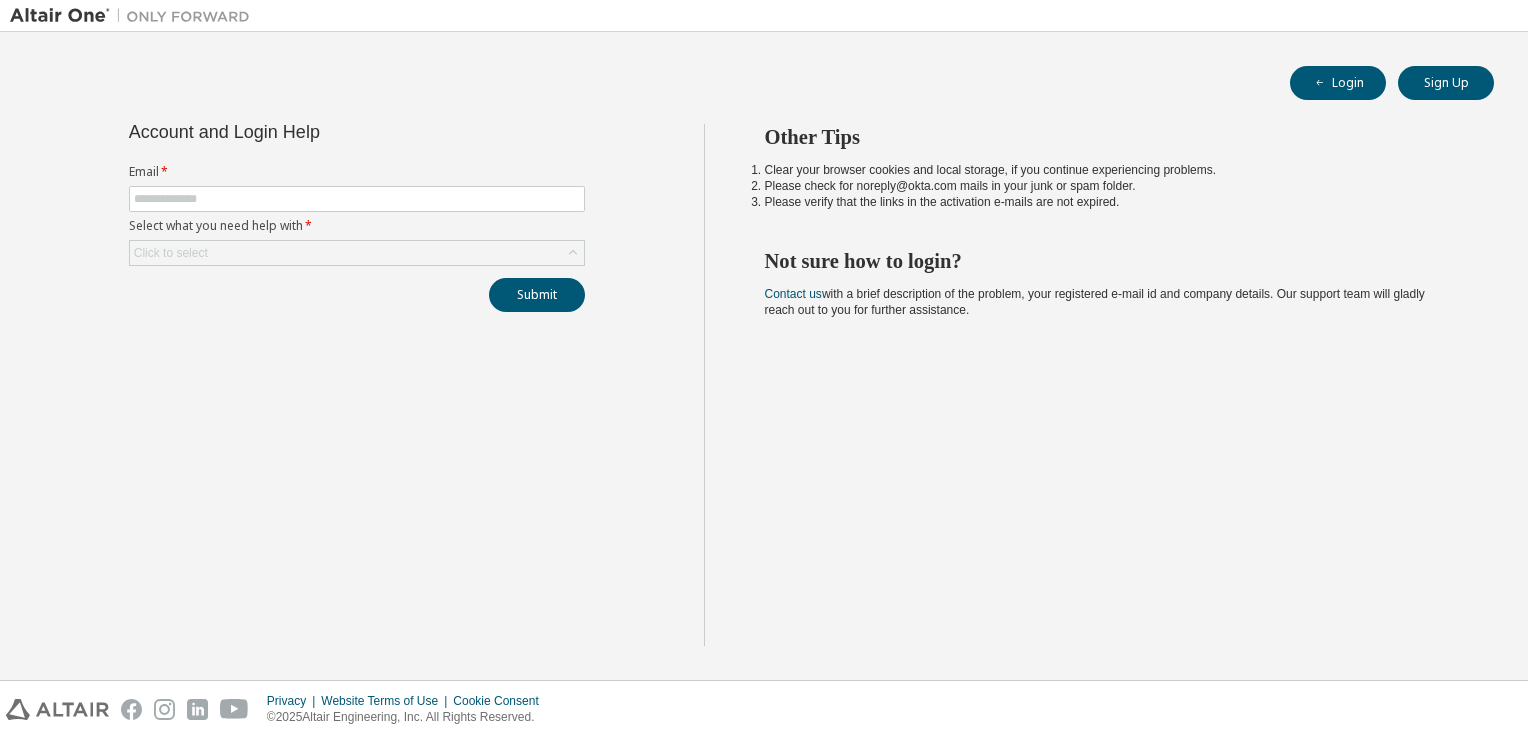 scroll, scrollTop: 0, scrollLeft: 0, axis: both 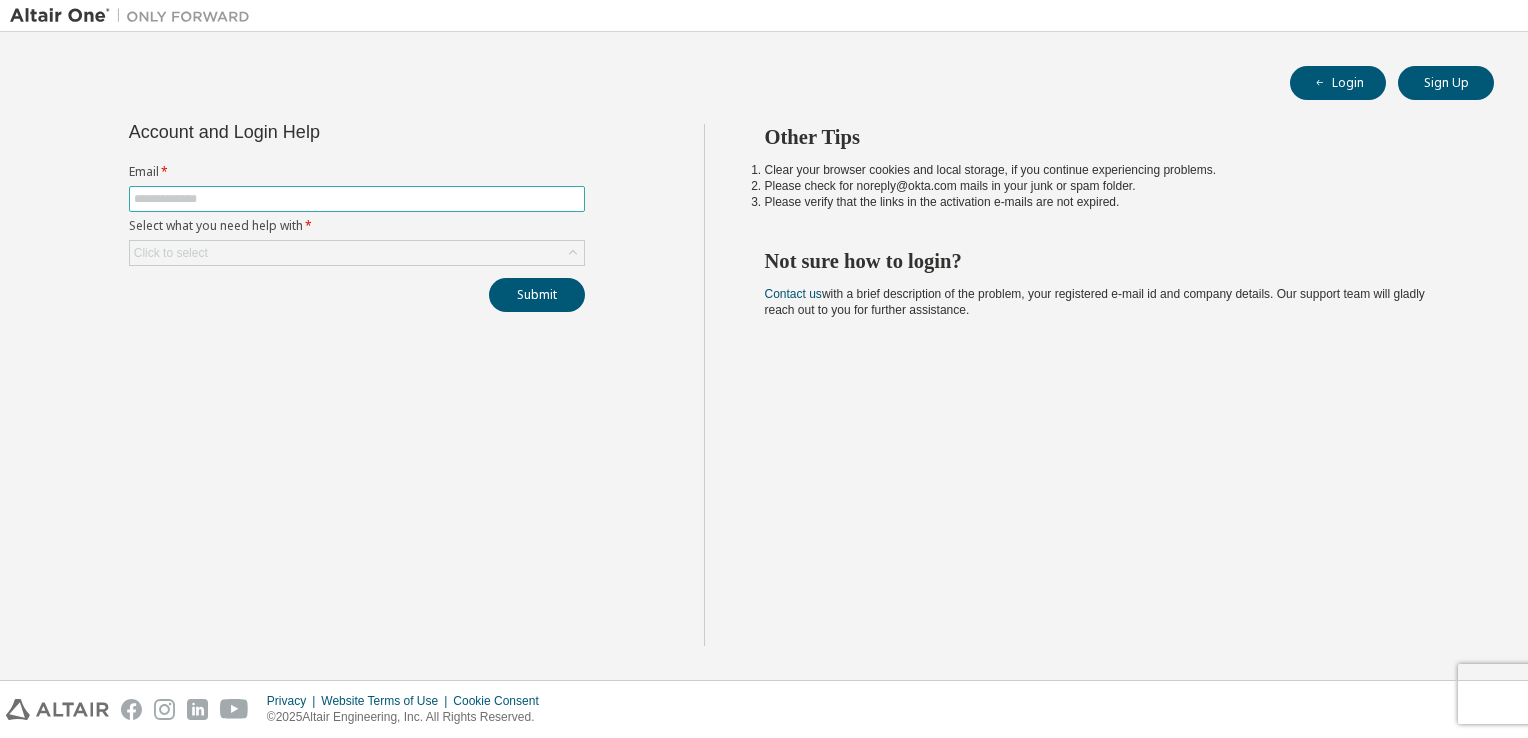 click at bounding box center (357, 199) 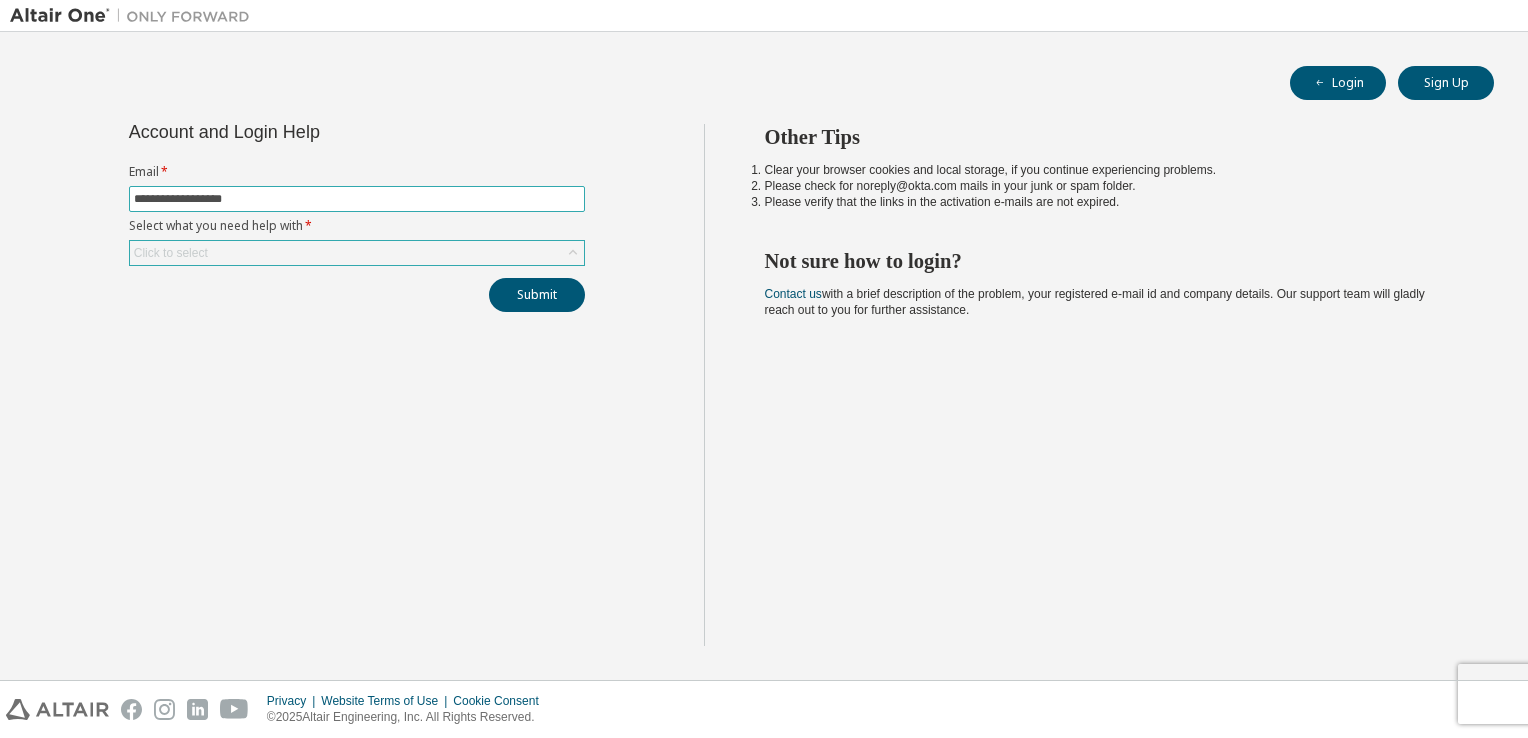 type on "**********" 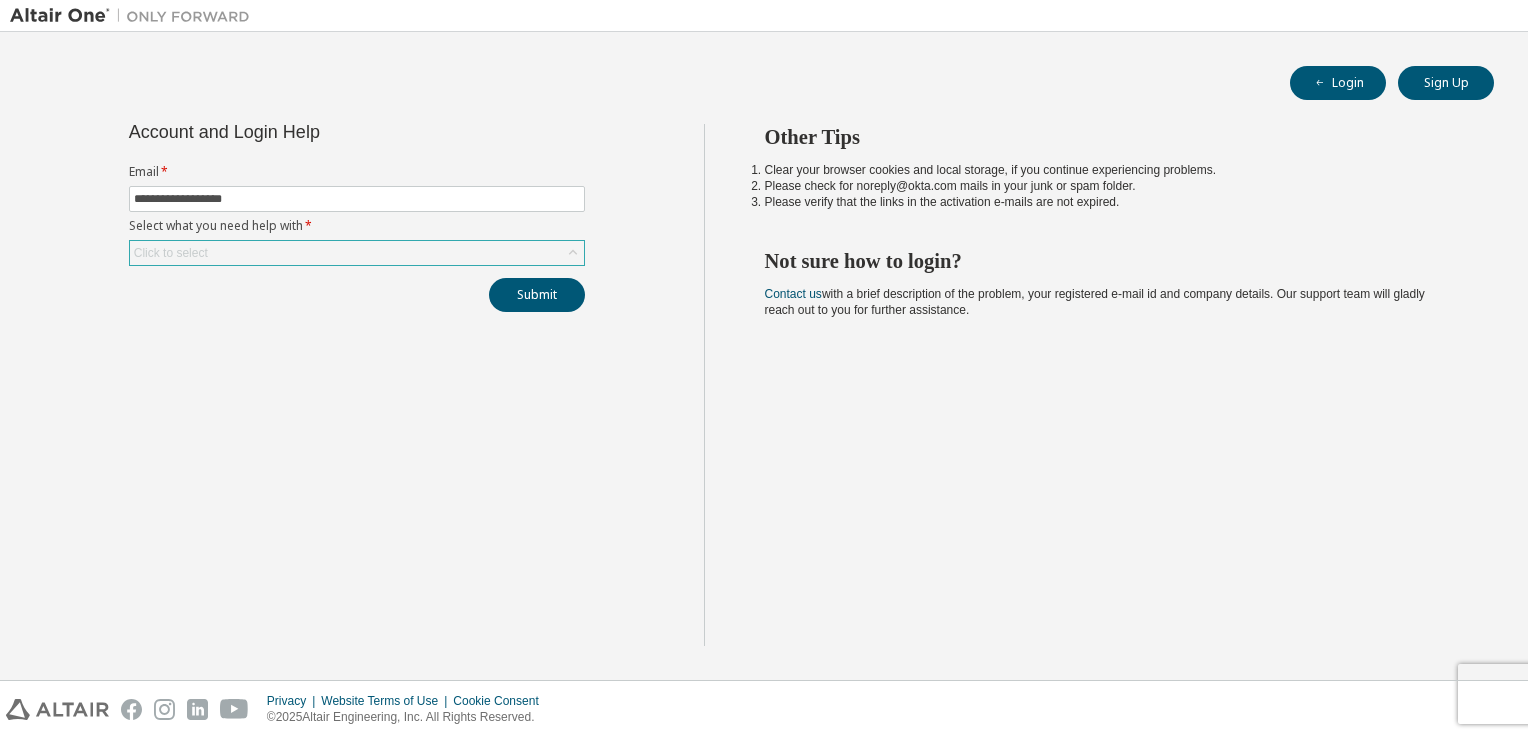 click on "Click to select" at bounding box center (357, 253) 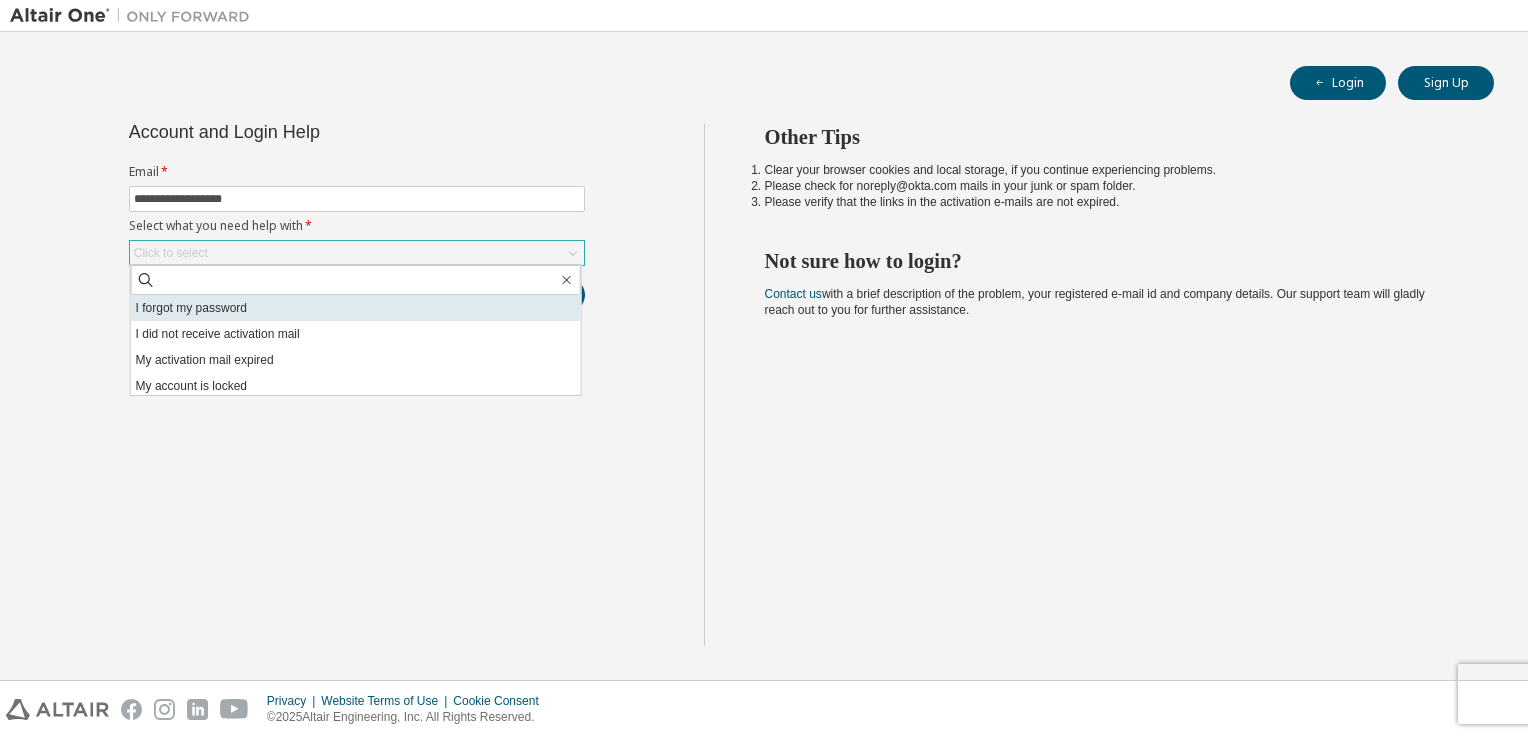 click on "I forgot my password" at bounding box center (356, 308) 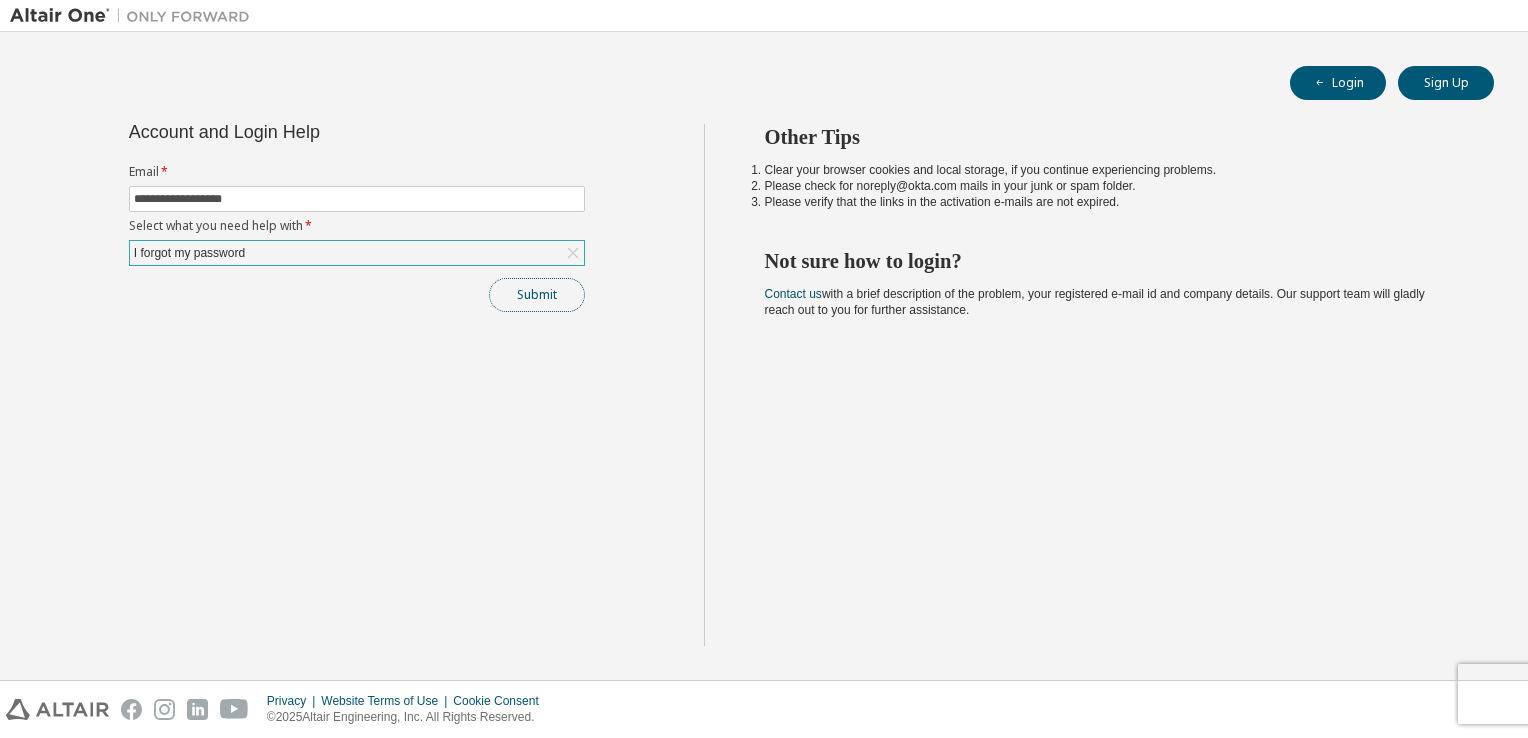 click on "Submit" at bounding box center (537, 295) 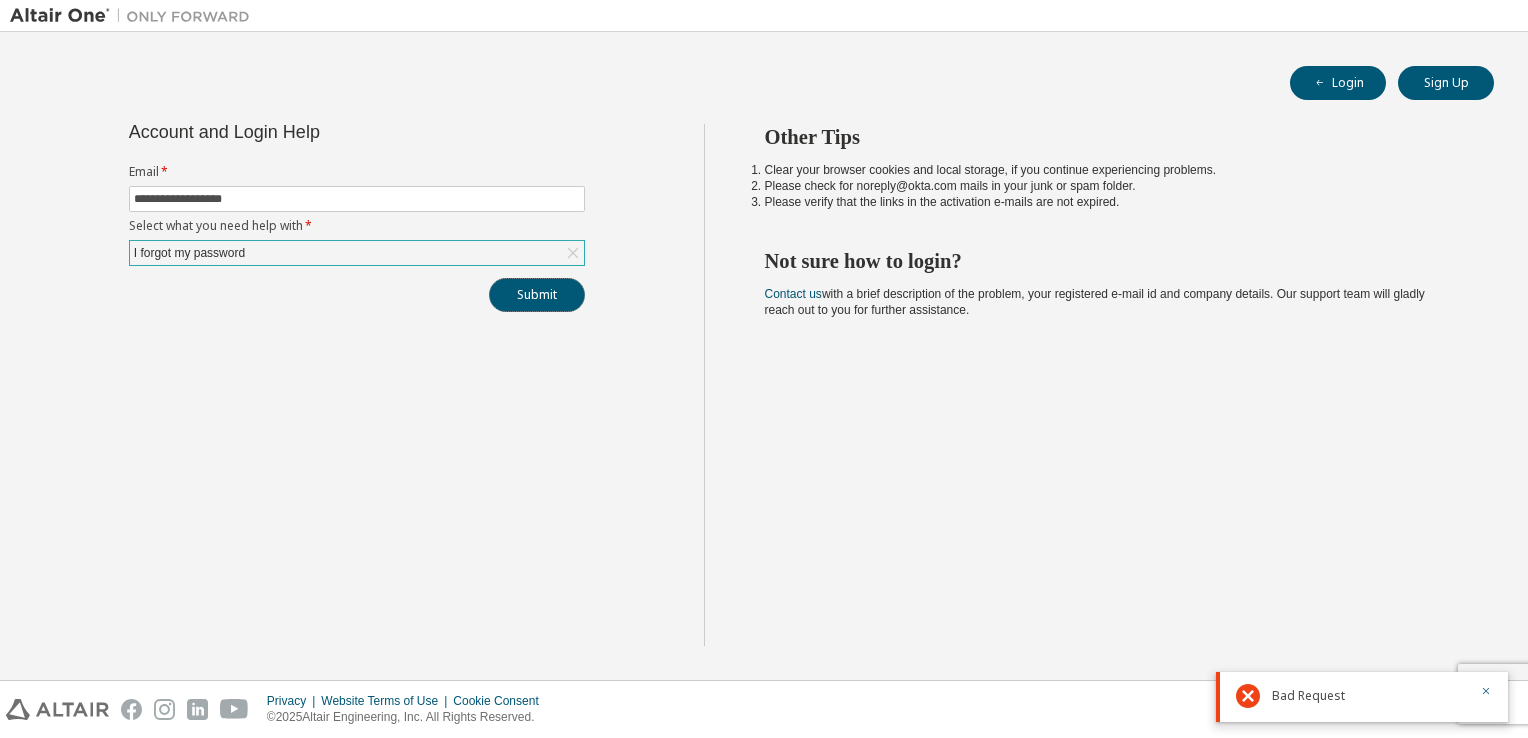 click on "Submit" at bounding box center (537, 295) 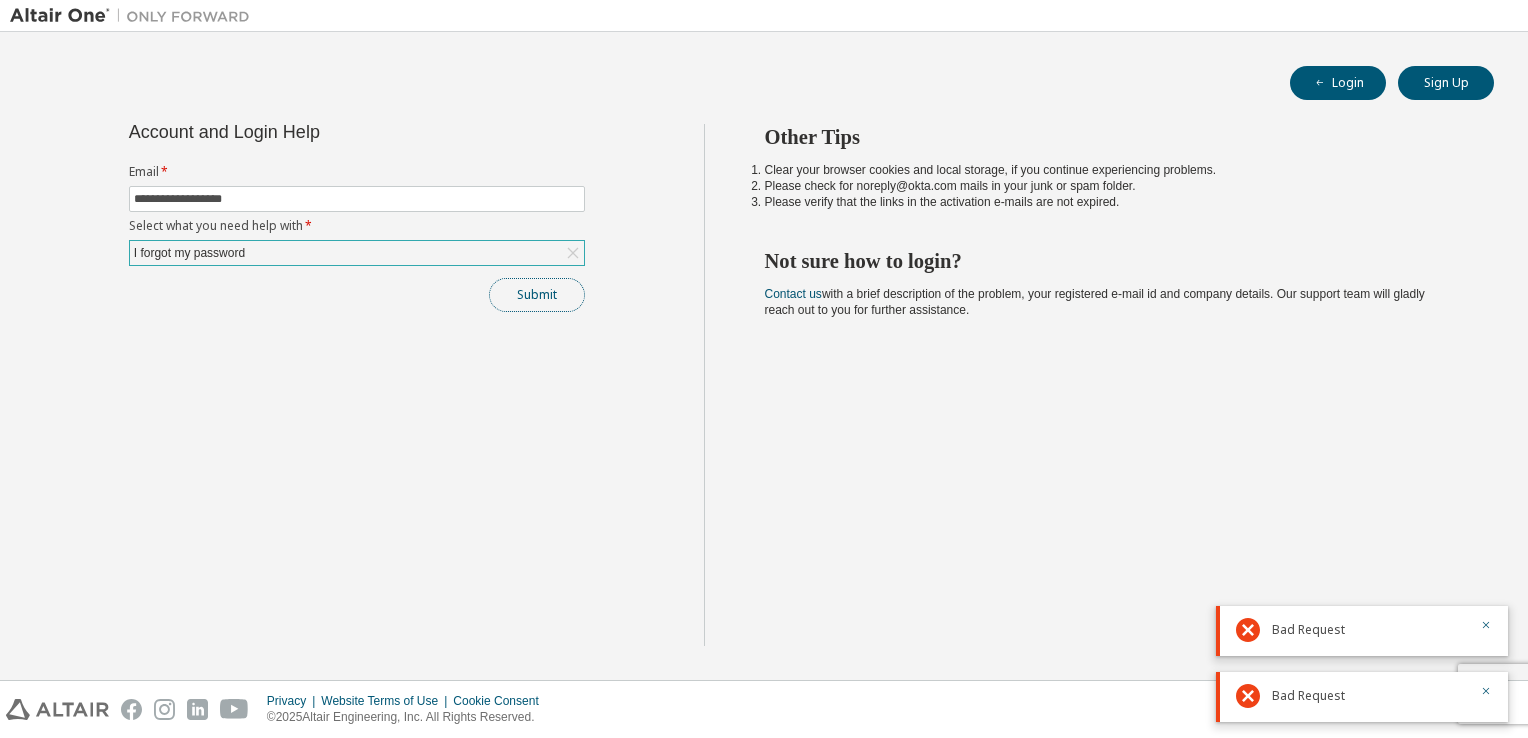 click on "Submit" at bounding box center (537, 295) 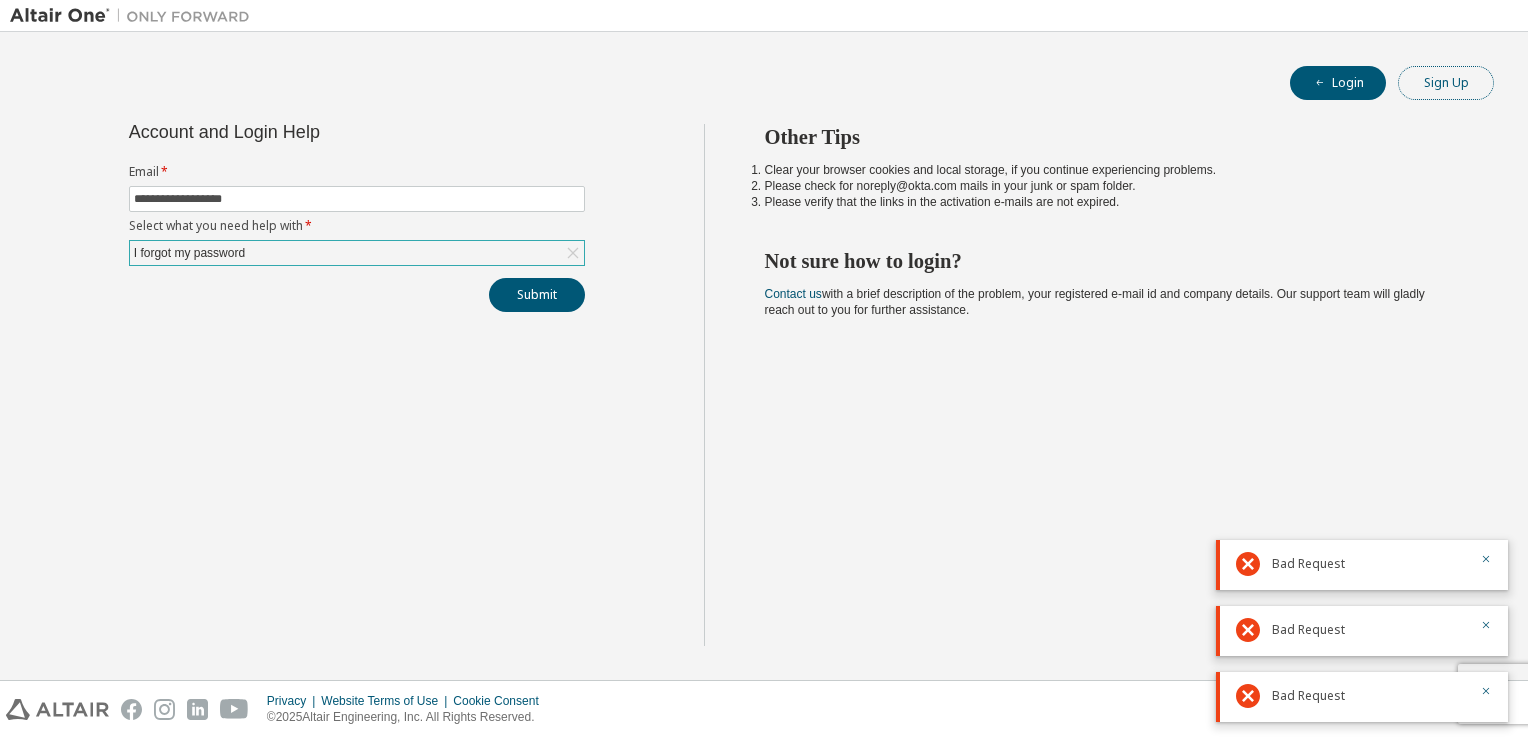 click on "Sign Up" at bounding box center (1446, 83) 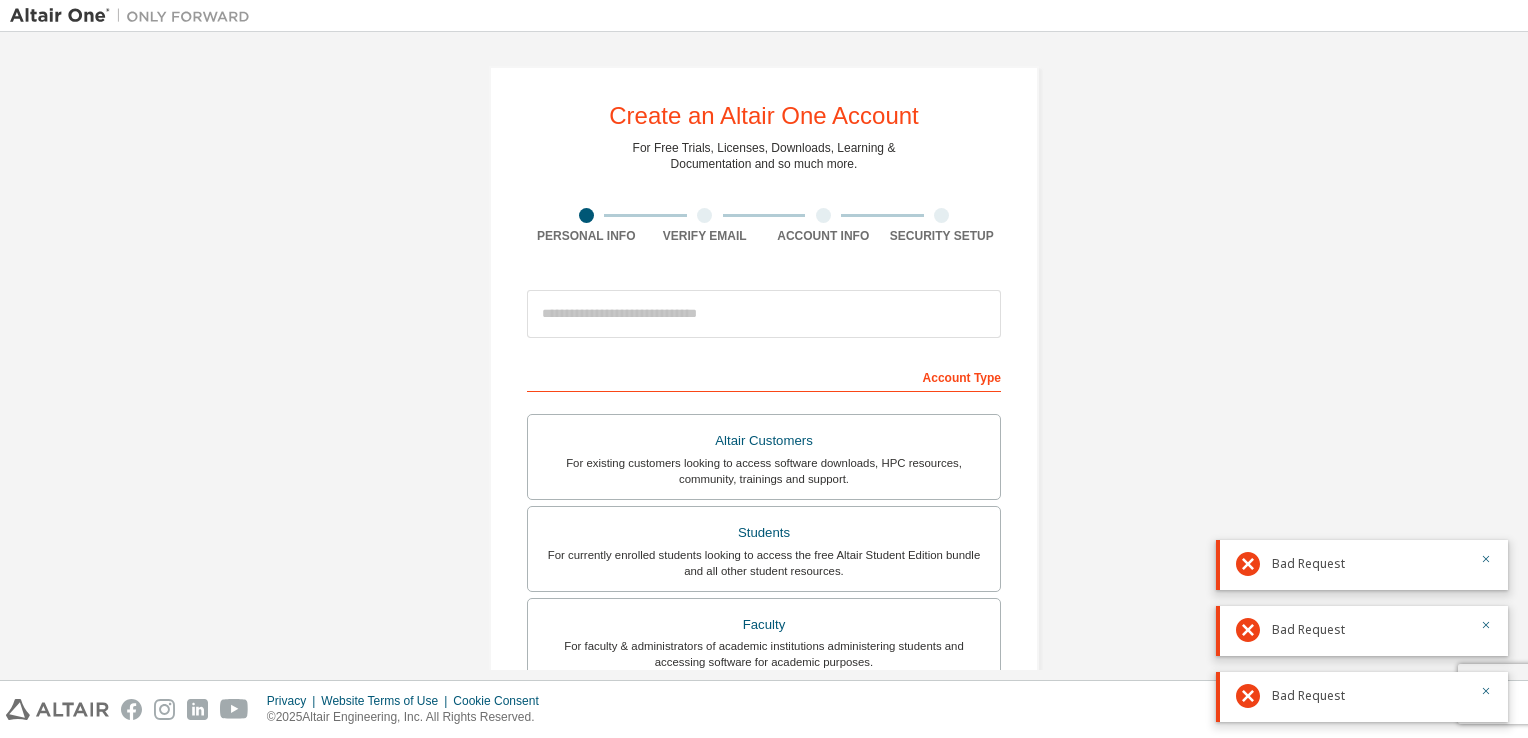 scroll, scrollTop: 100, scrollLeft: 0, axis: vertical 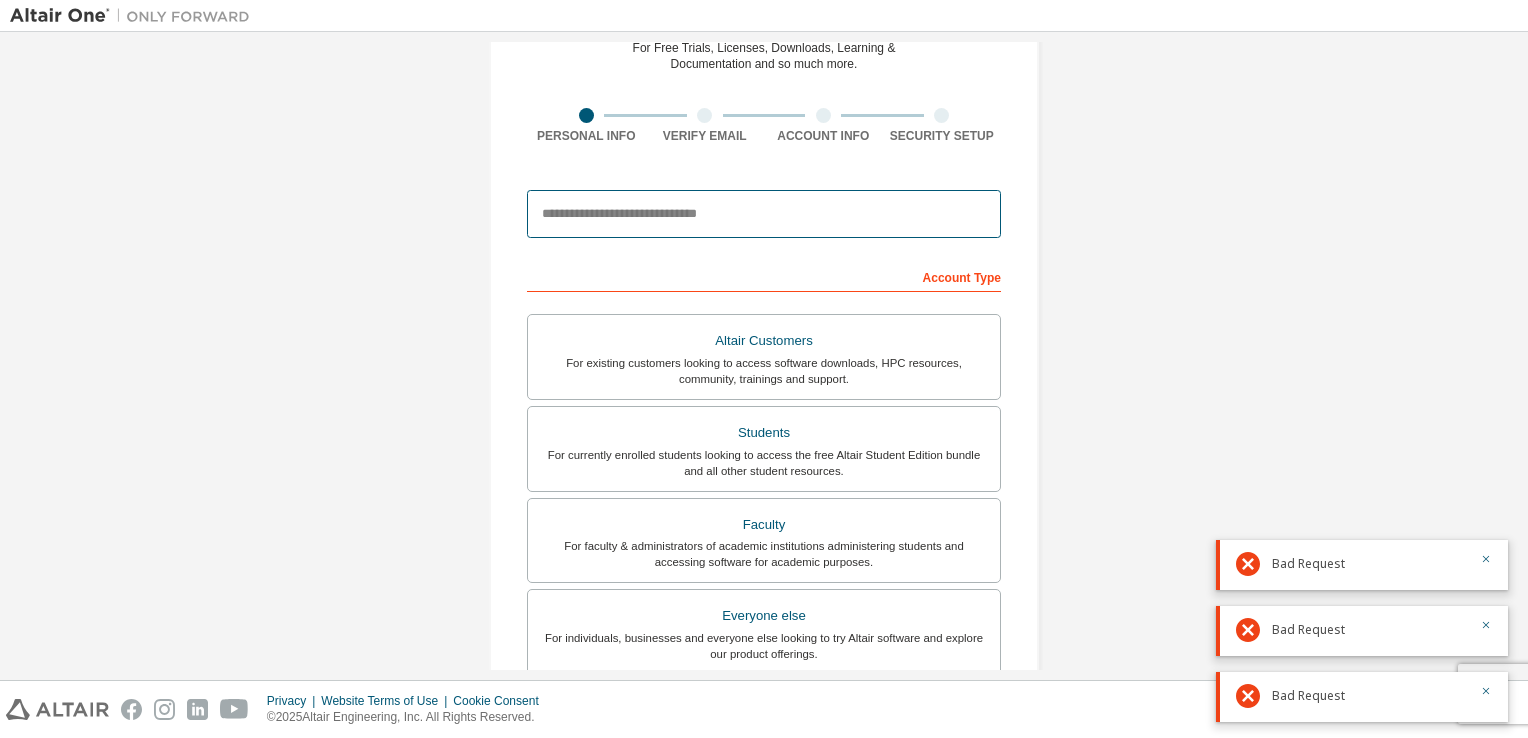 click at bounding box center (764, 214) 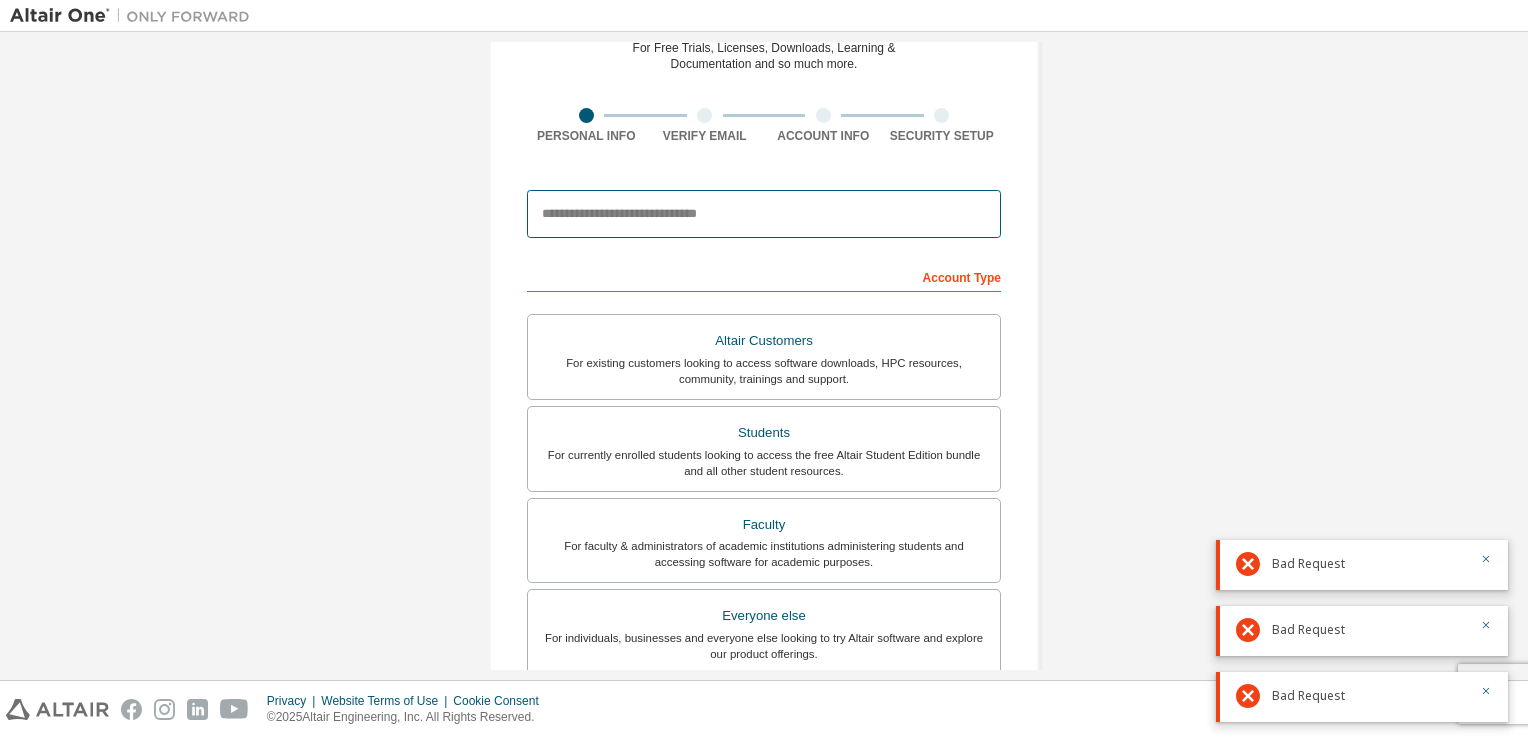type on "**********" 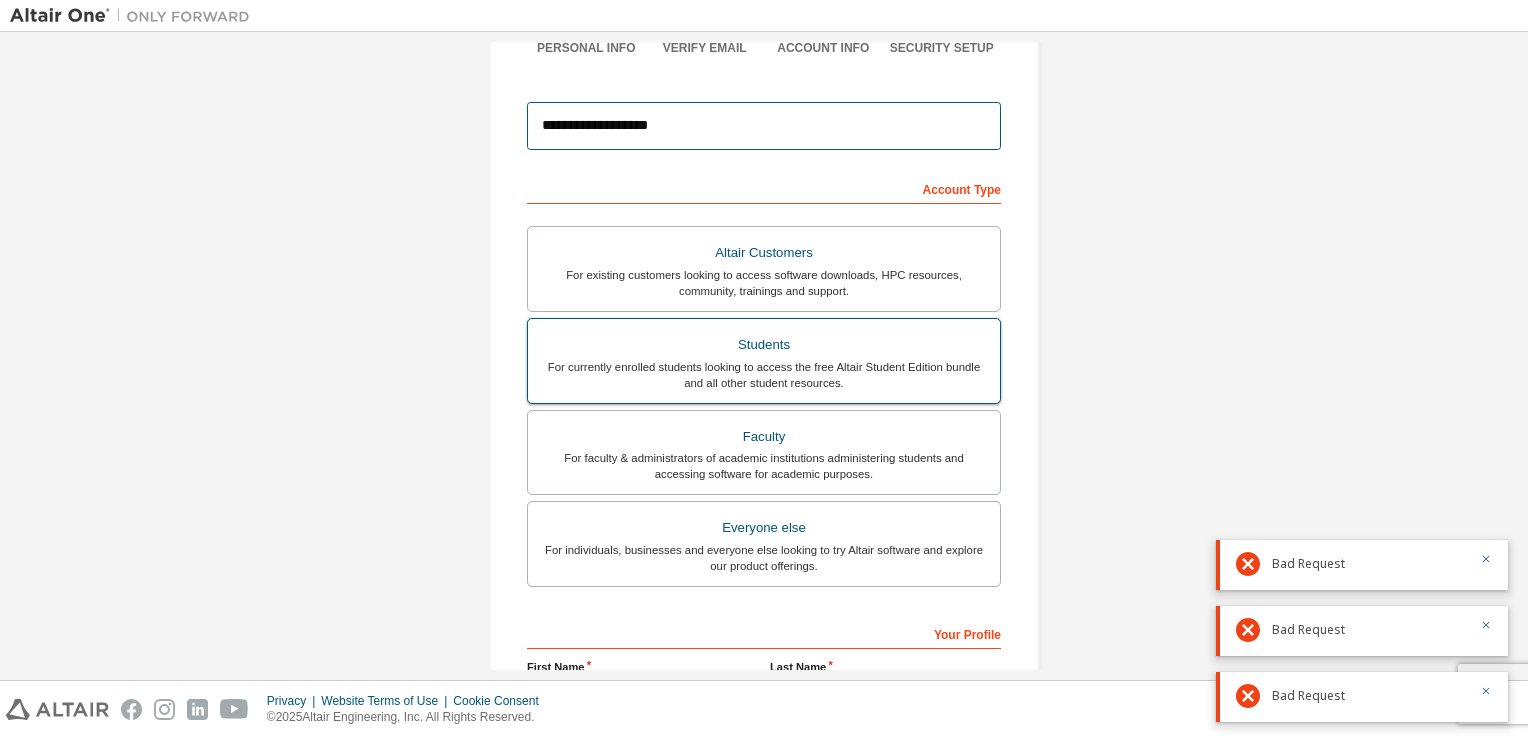 scroll, scrollTop: 300, scrollLeft: 0, axis: vertical 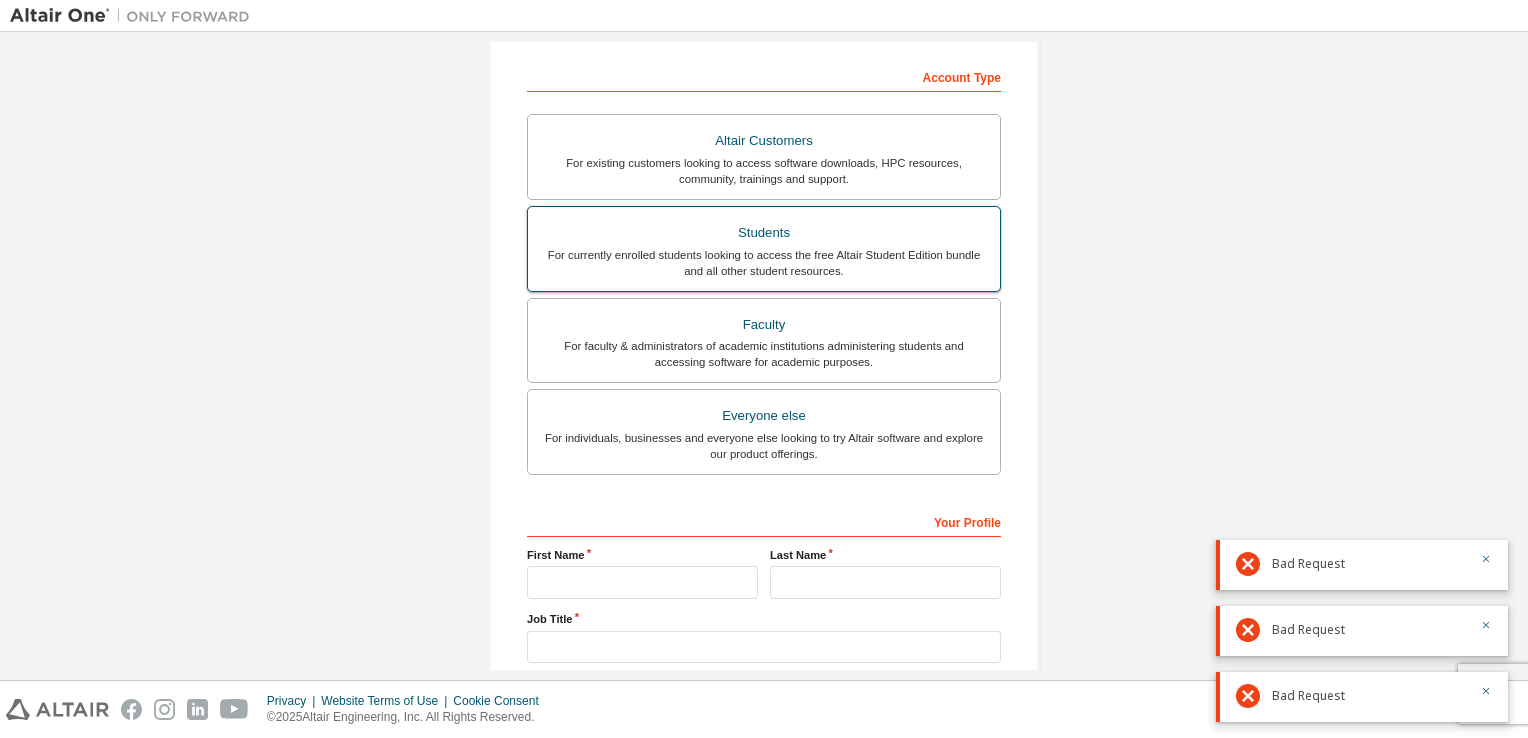 click on "For currently enrolled students looking to access the free Altair Student Edition bundle and all other student resources." at bounding box center (764, 263) 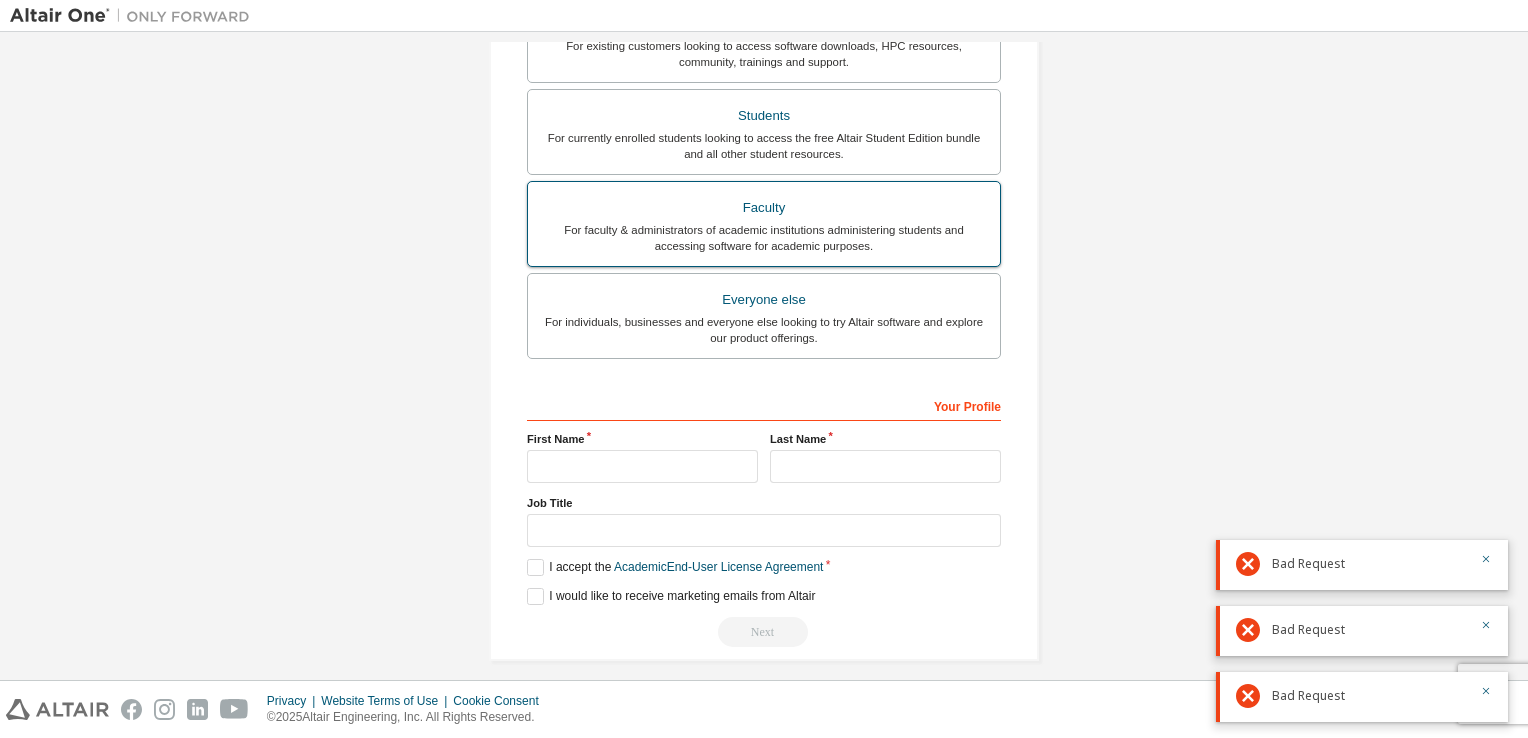scroll, scrollTop: 478, scrollLeft: 0, axis: vertical 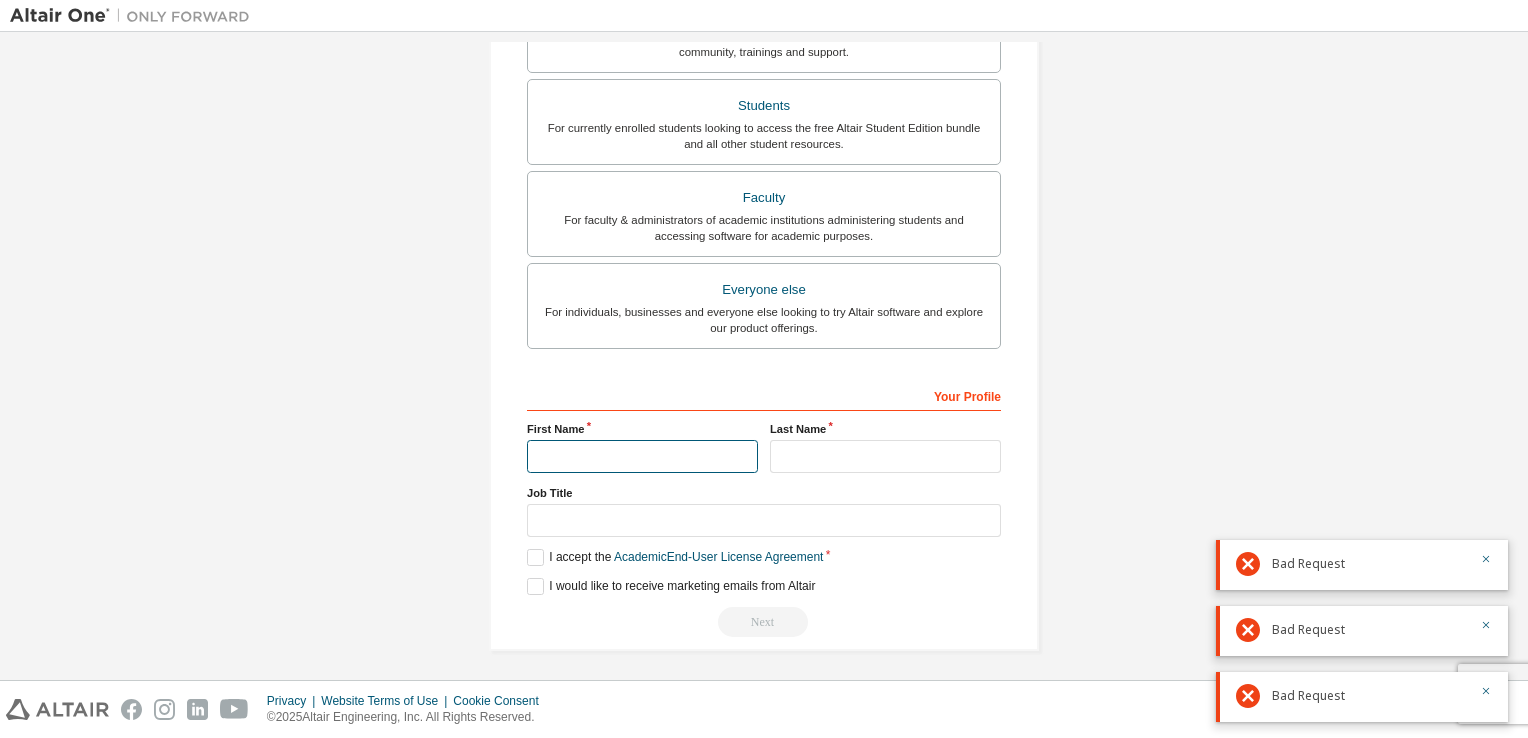 click at bounding box center [642, 456] 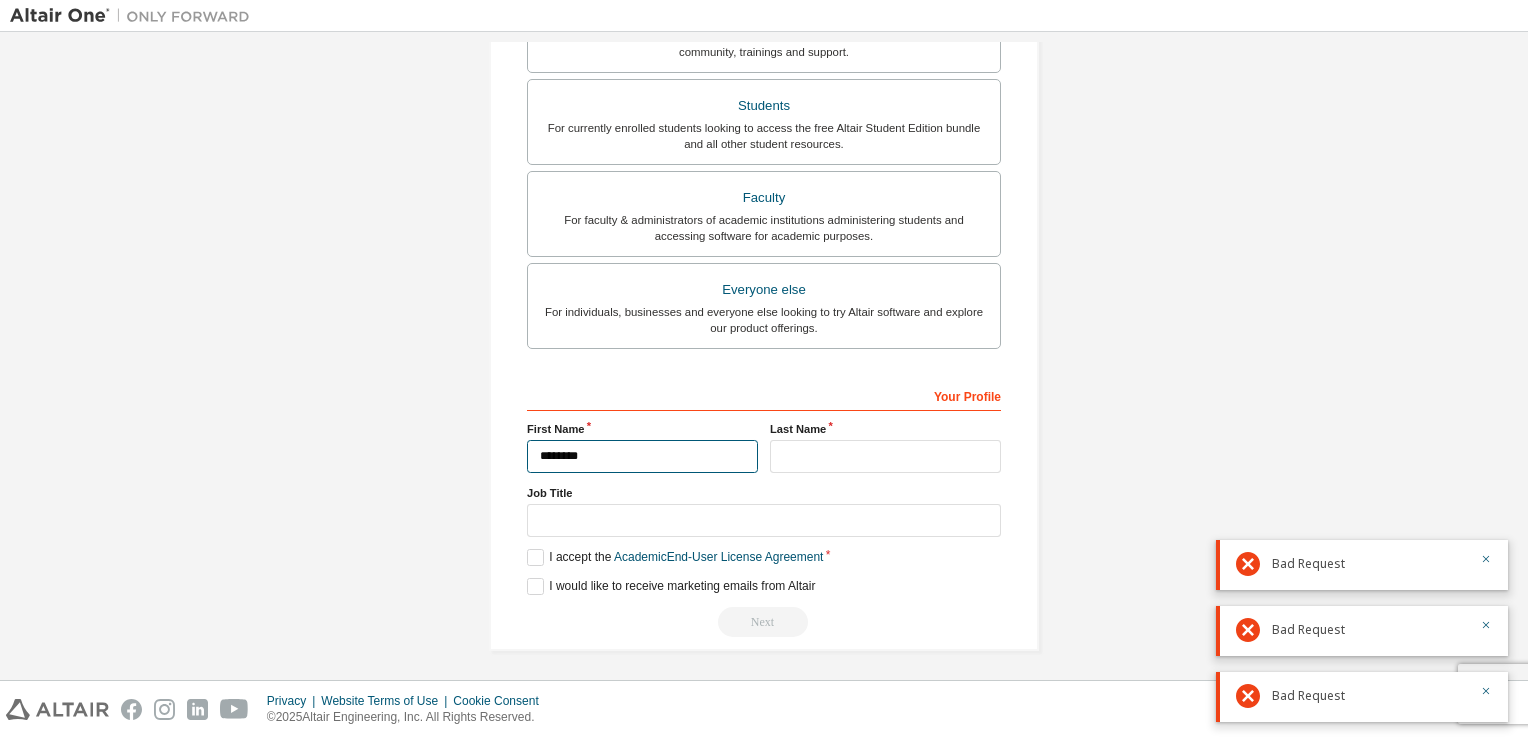 type on "*******" 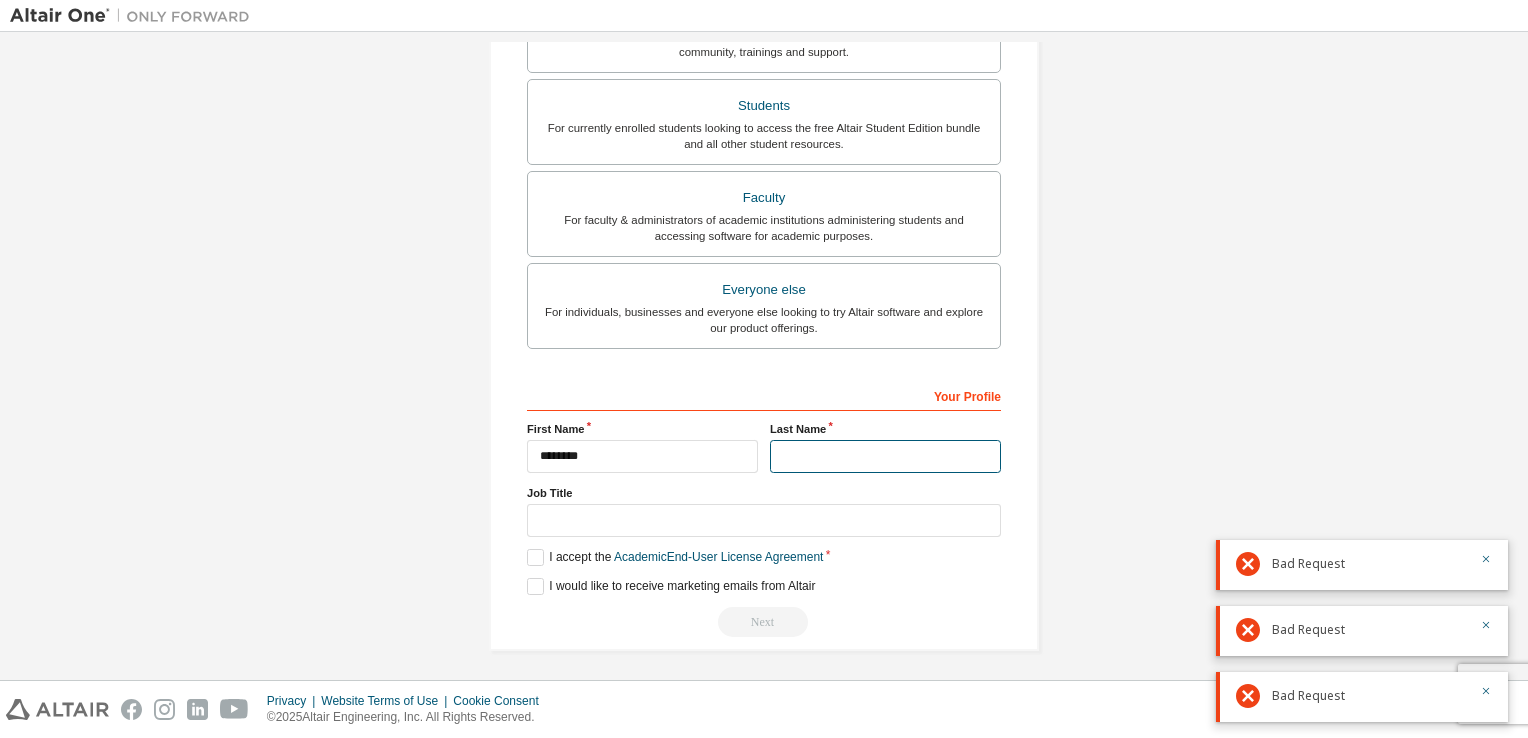 click at bounding box center (885, 456) 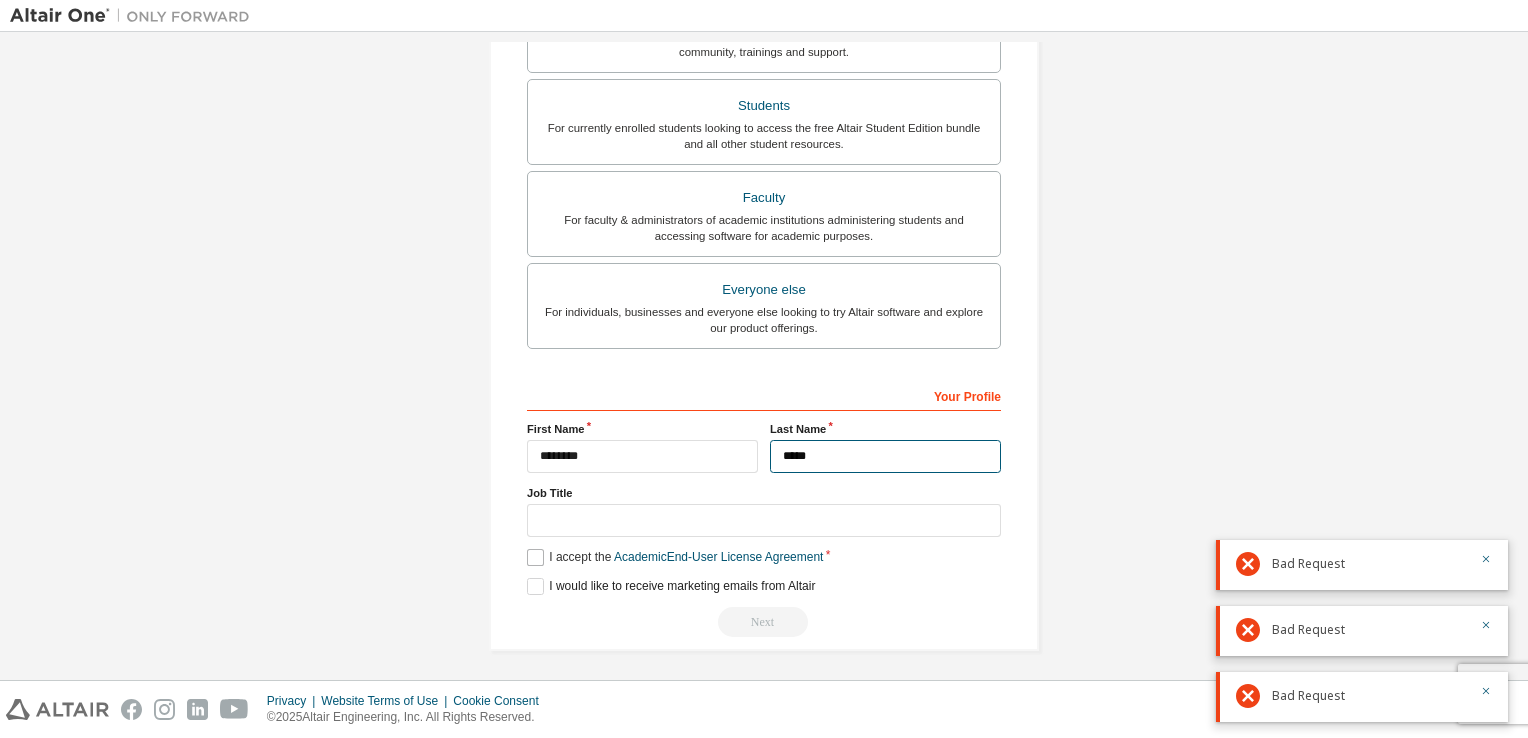 type on "*****" 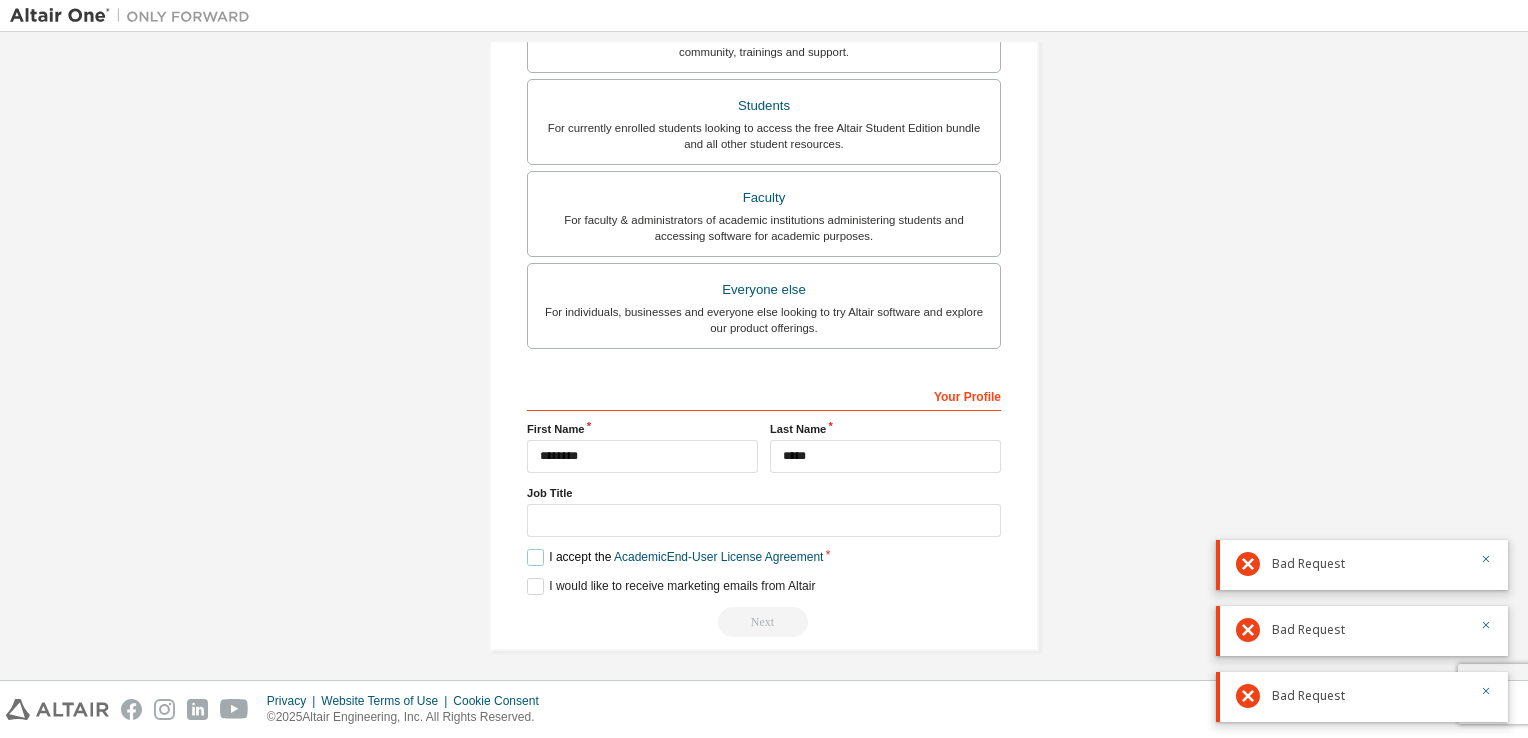 click on "I accept the   Academic   End-User License Agreement" at bounding box center (675, 557) 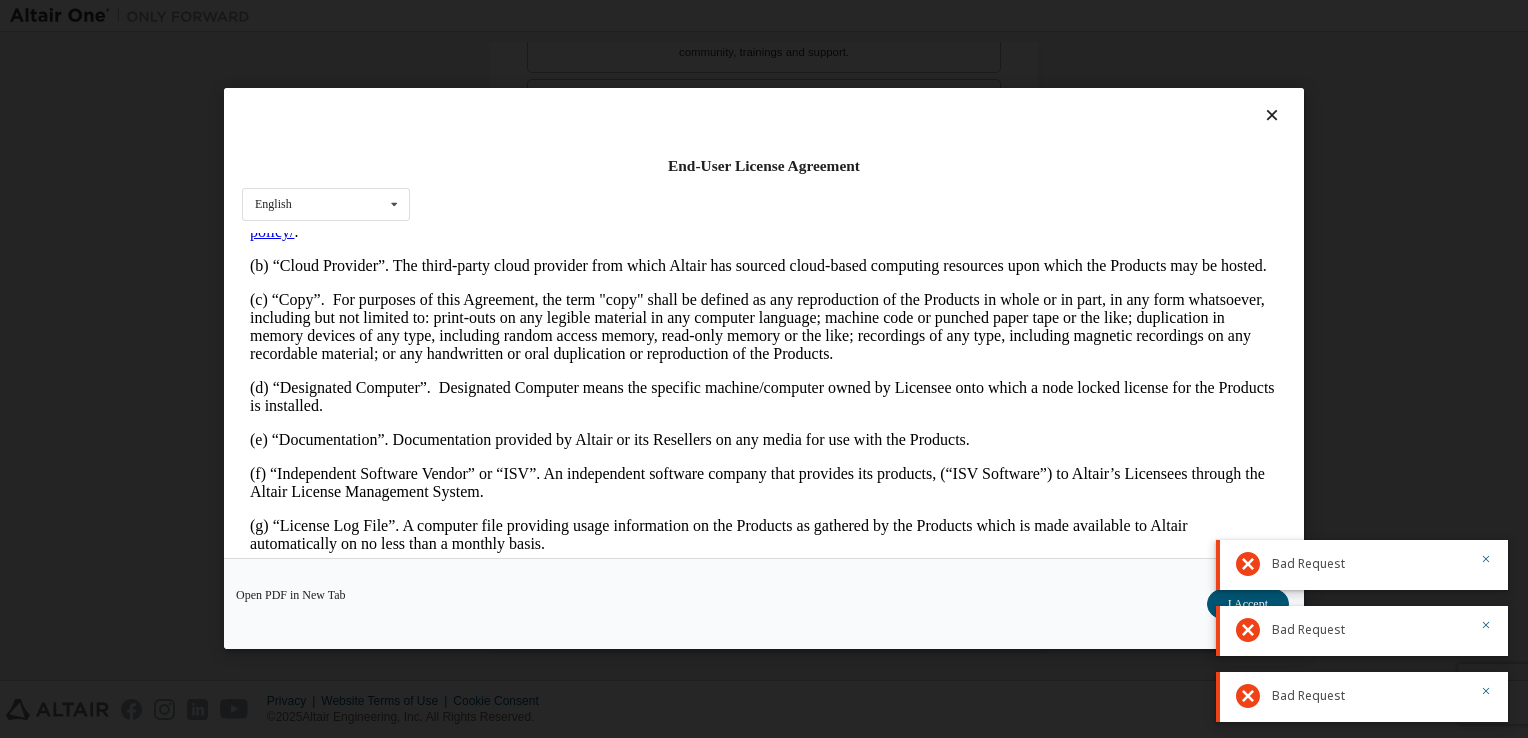 scroll, scrollTop: 500, scrollLeft: 0, axis: vertical 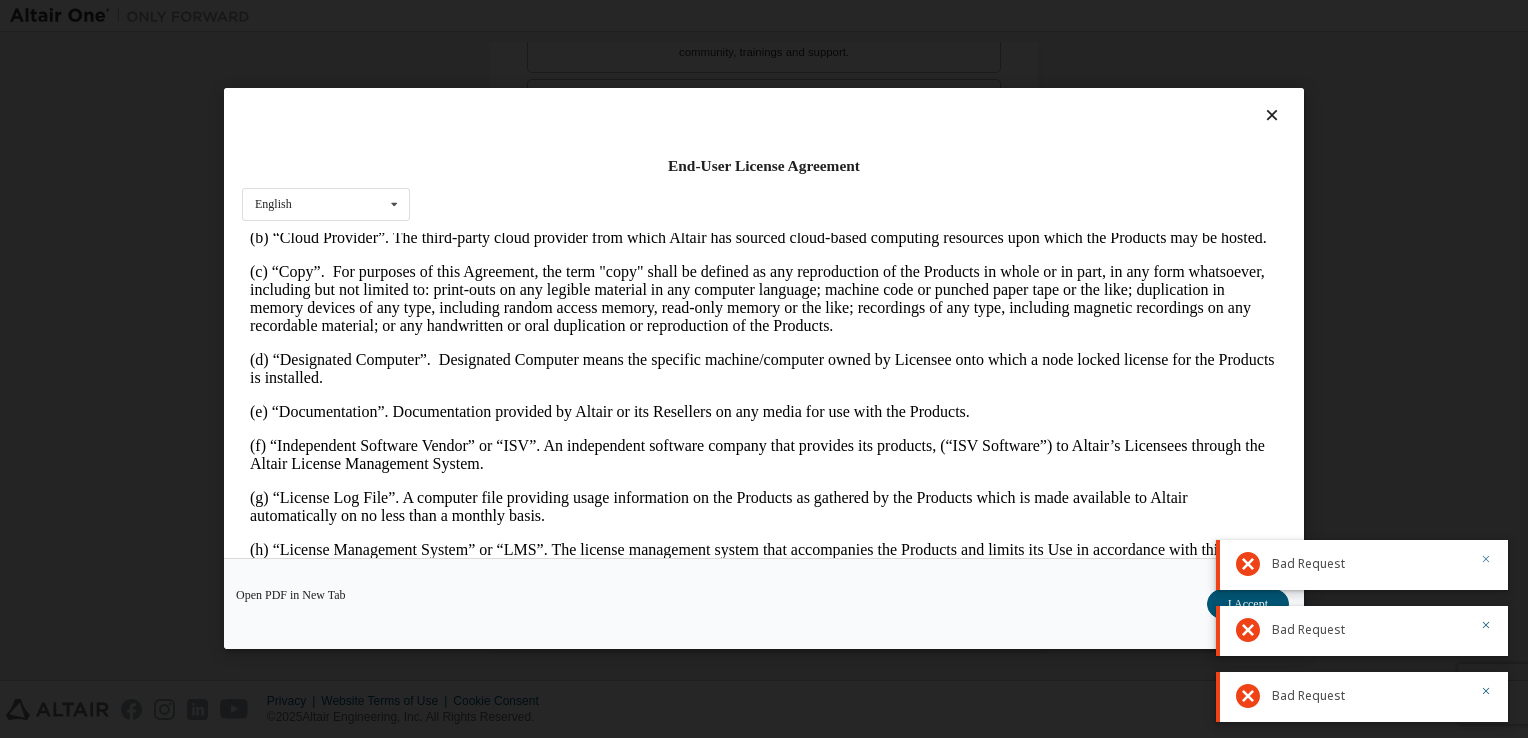 click 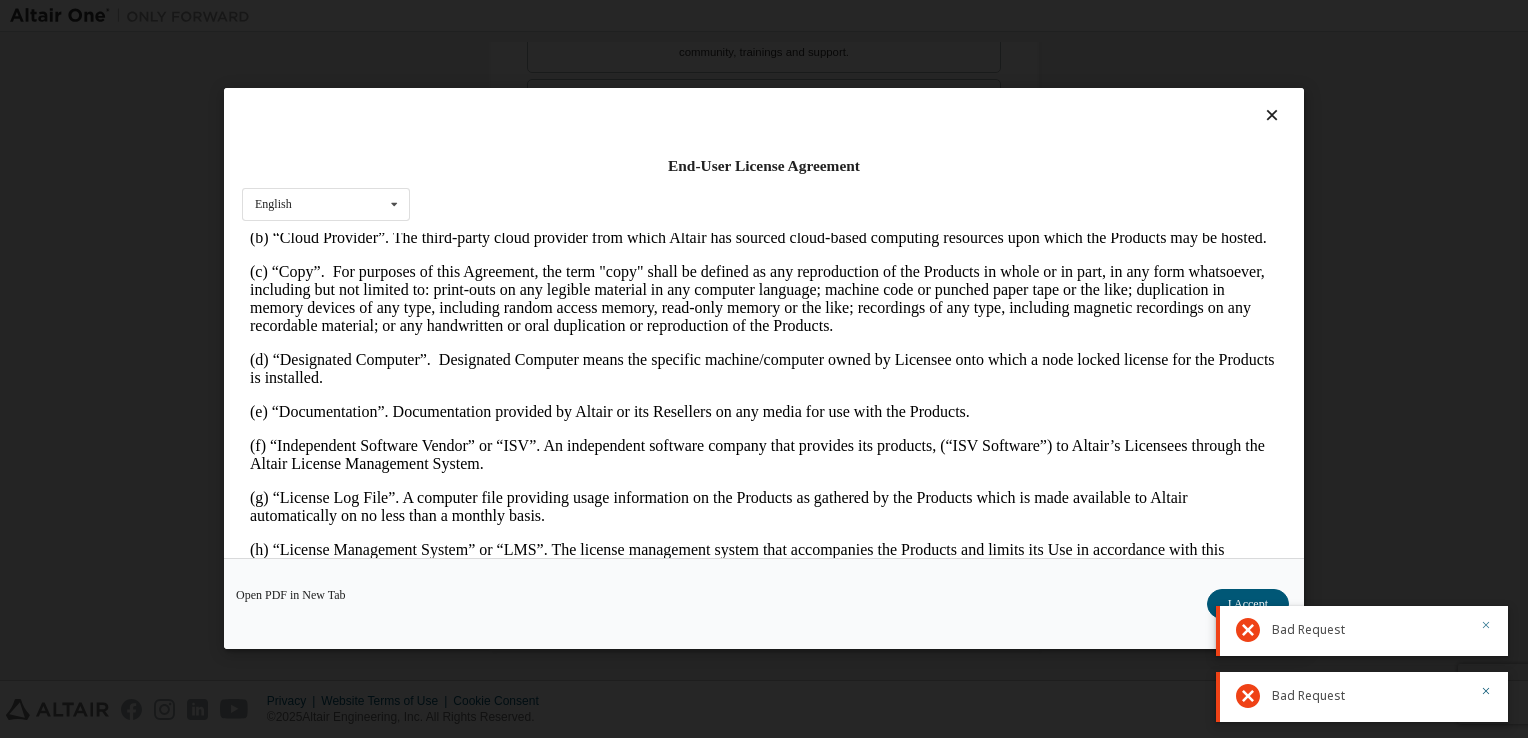 click 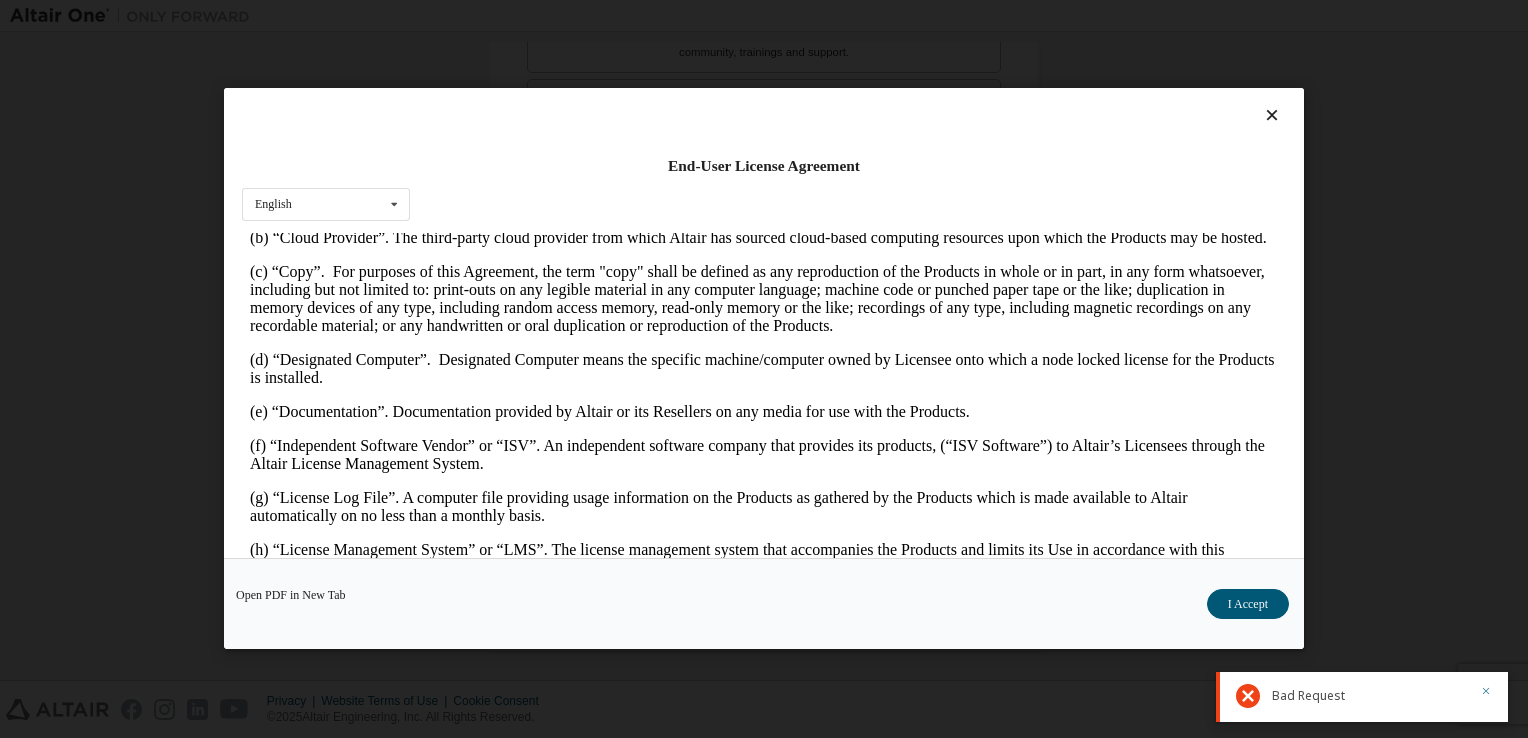 click at bounding box center [1486, 693] 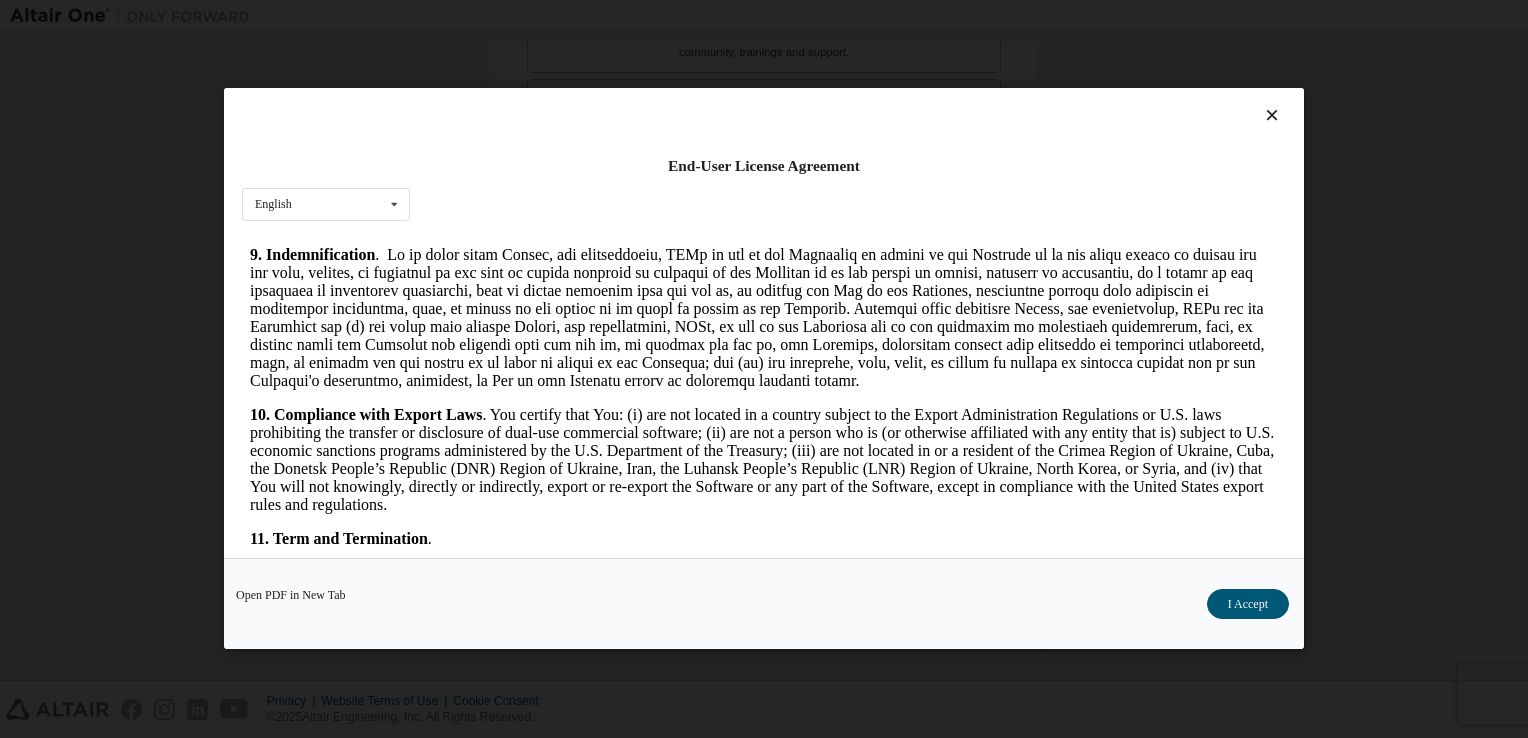 scroll, scrollTop: 2500, scrollLeft: 0, axis: vertical 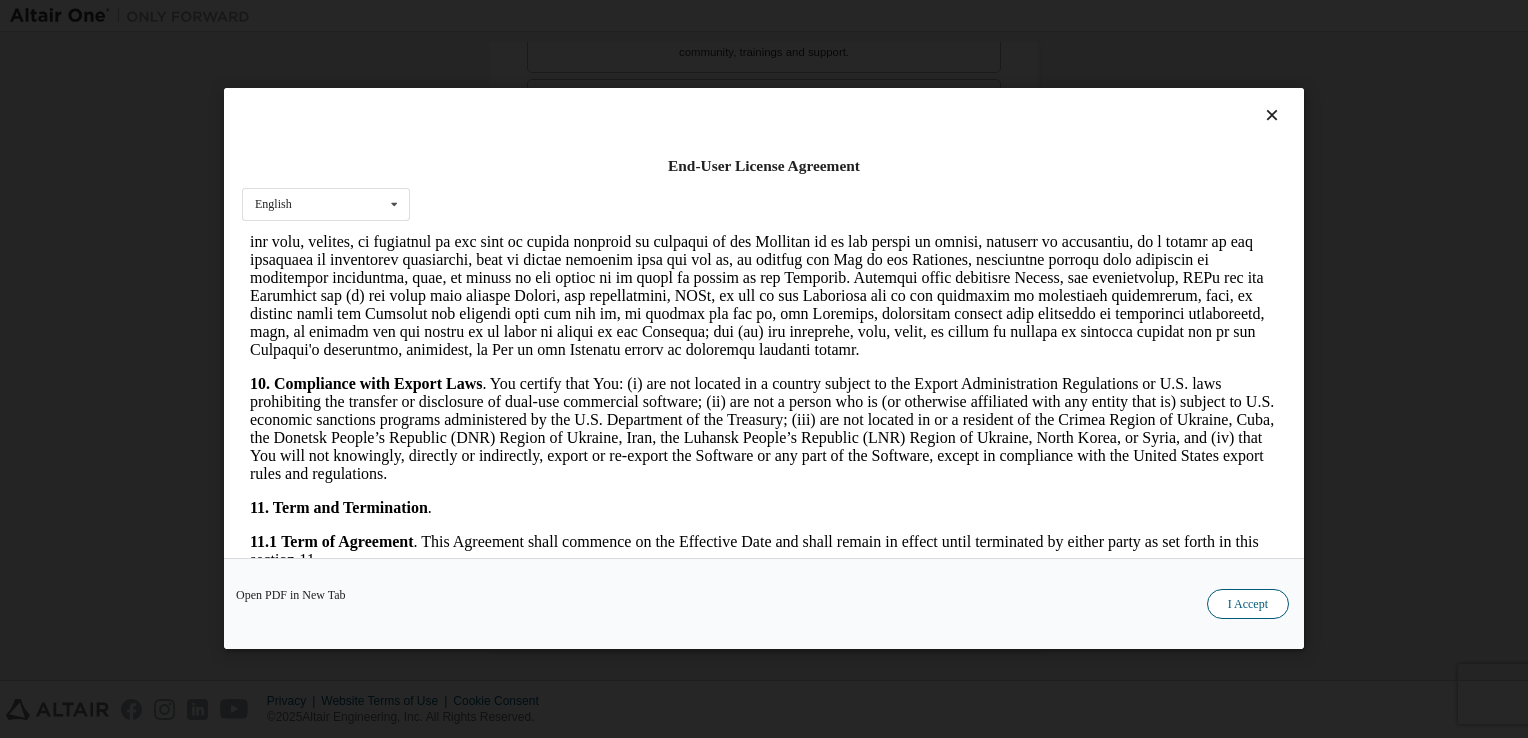 click on "I Accept" at bounding box center [1248, 605] 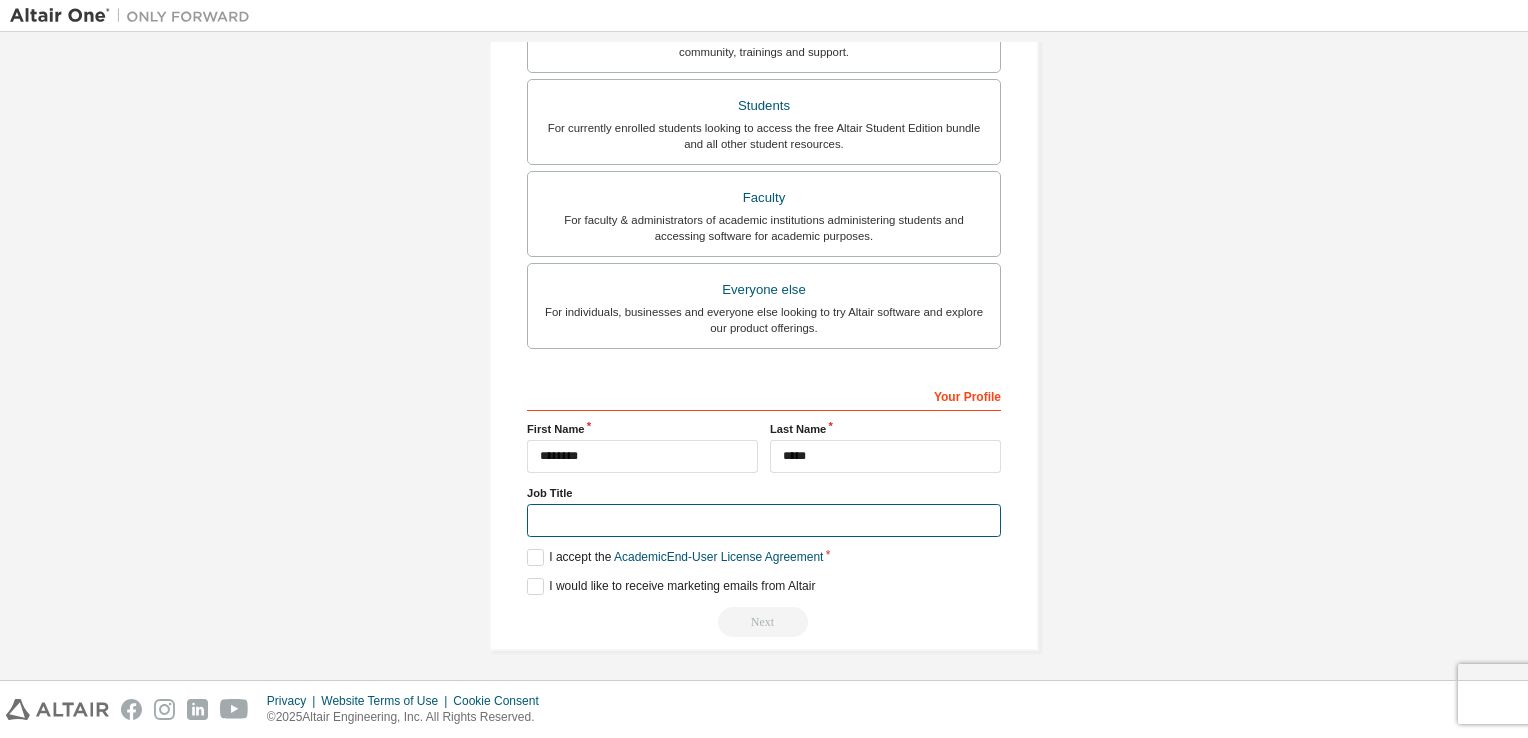 click at bounding box center (764, 520) 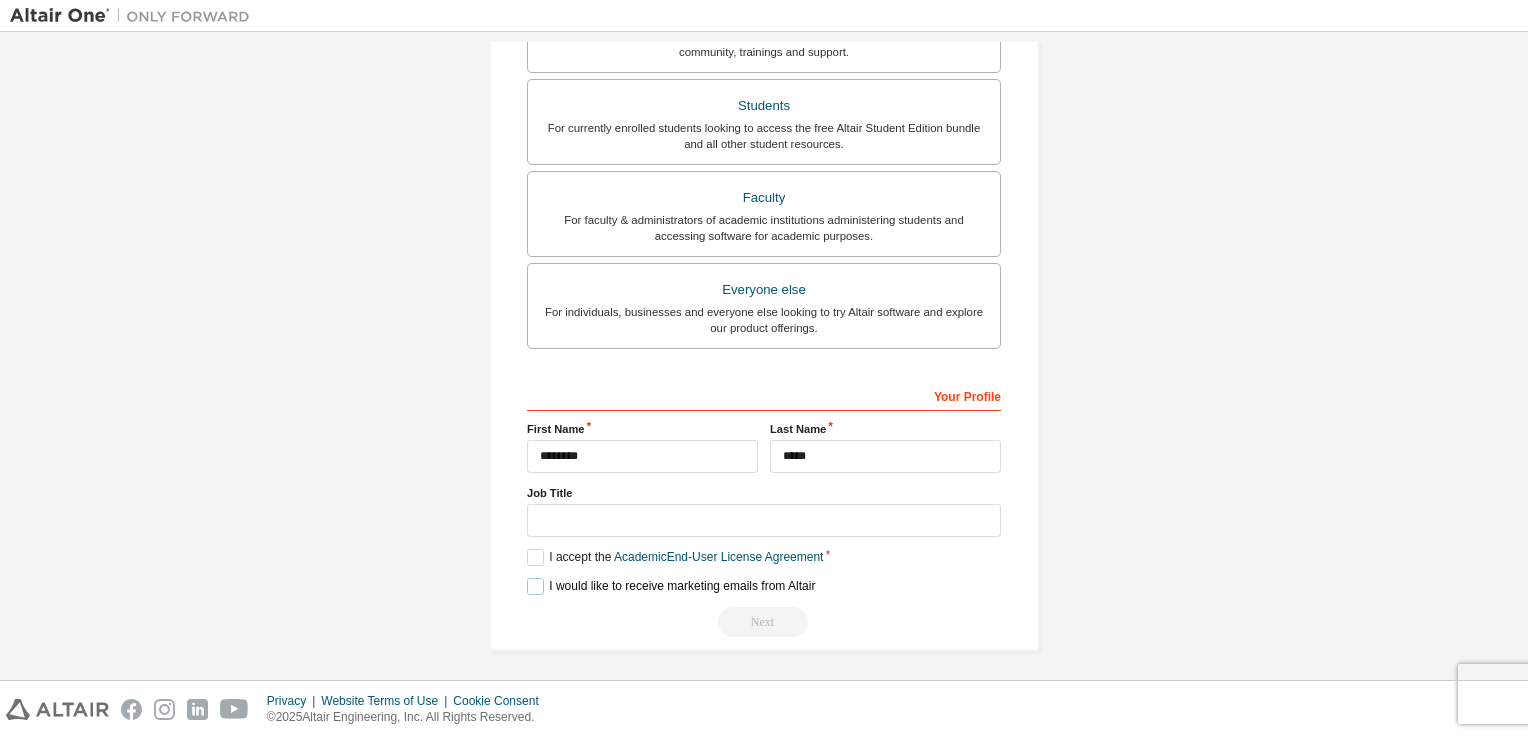 click on "I would like to receive marketing emails from Altair" at bounding box center (671, 586) 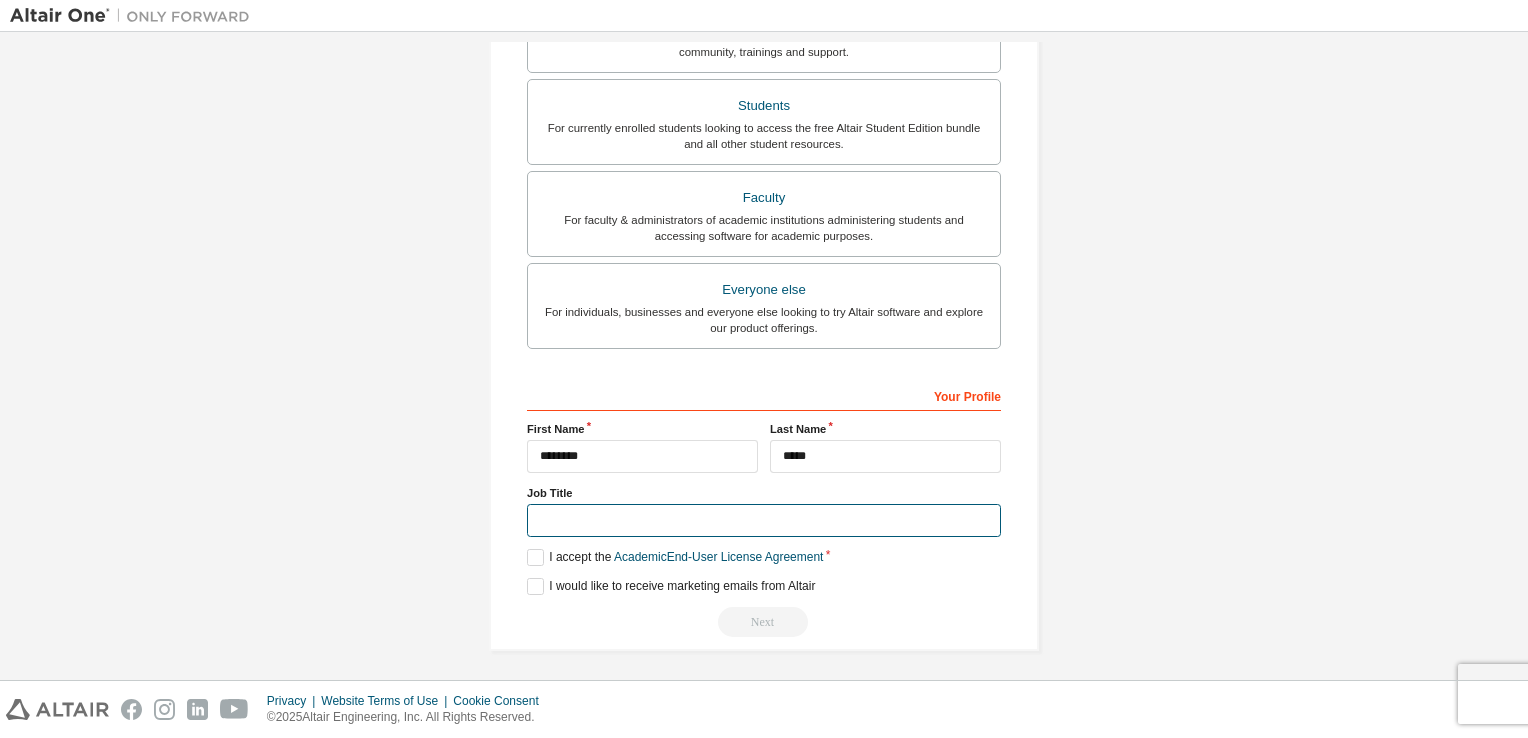 click at bounding box center [764, 520] 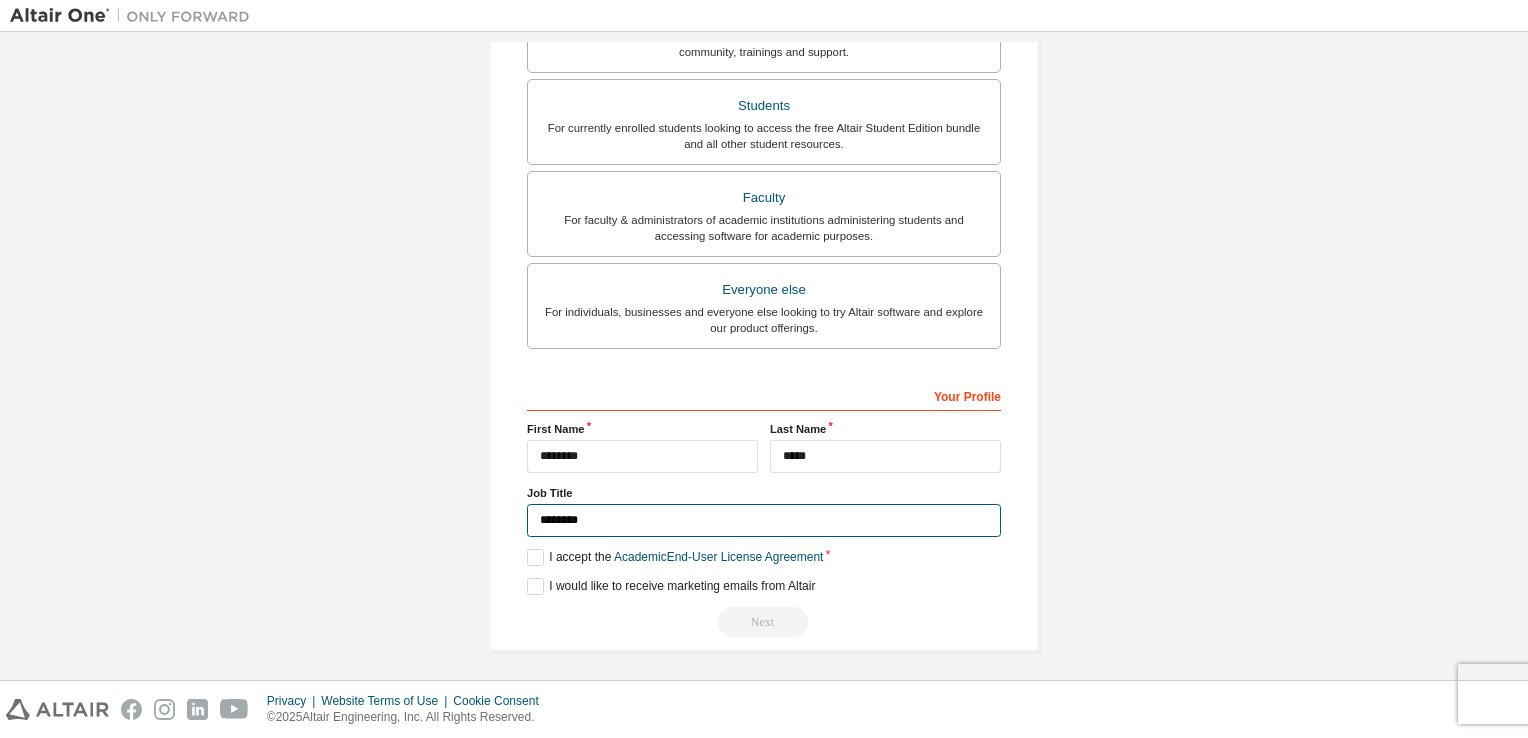 type on "*******" 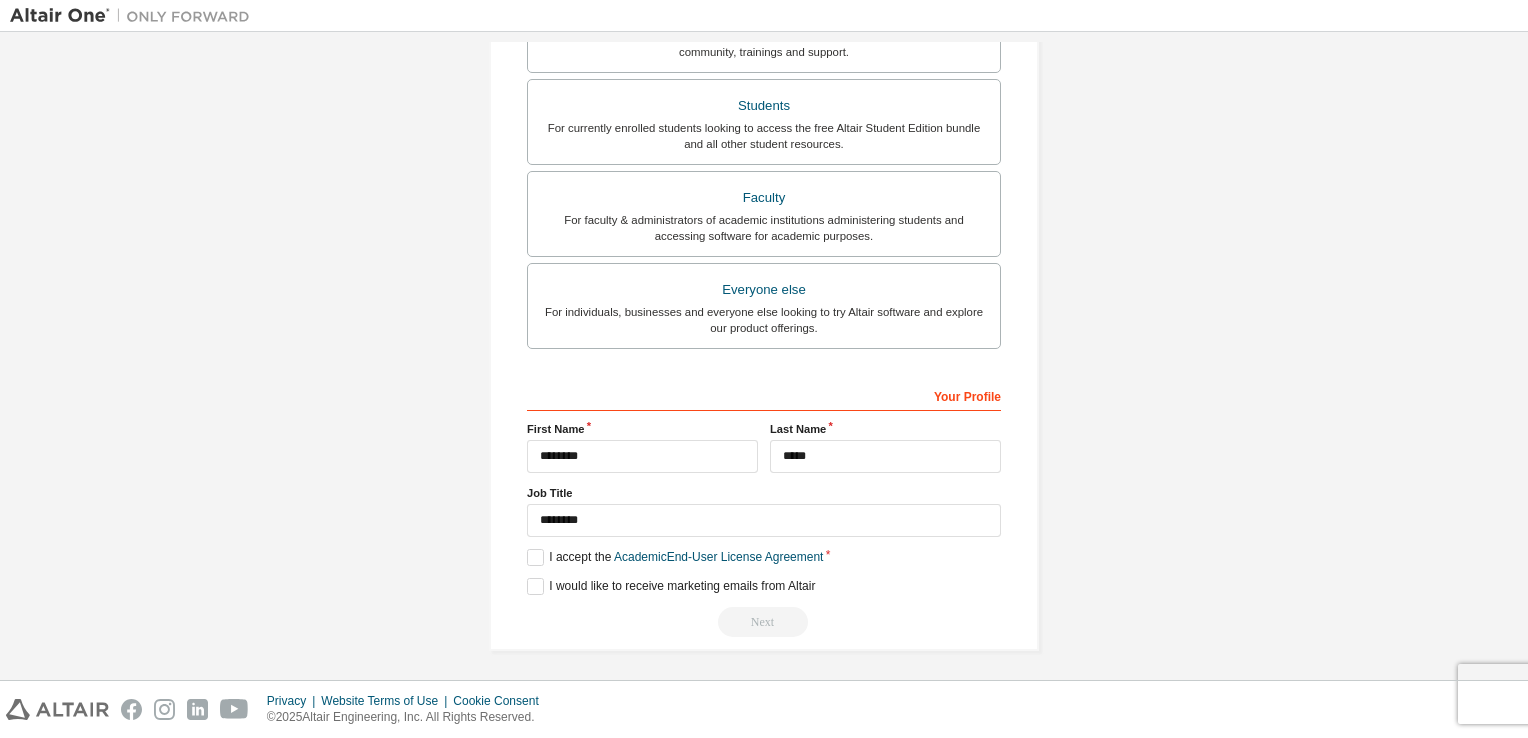 click on "Next" at bounding box center [764, 622] 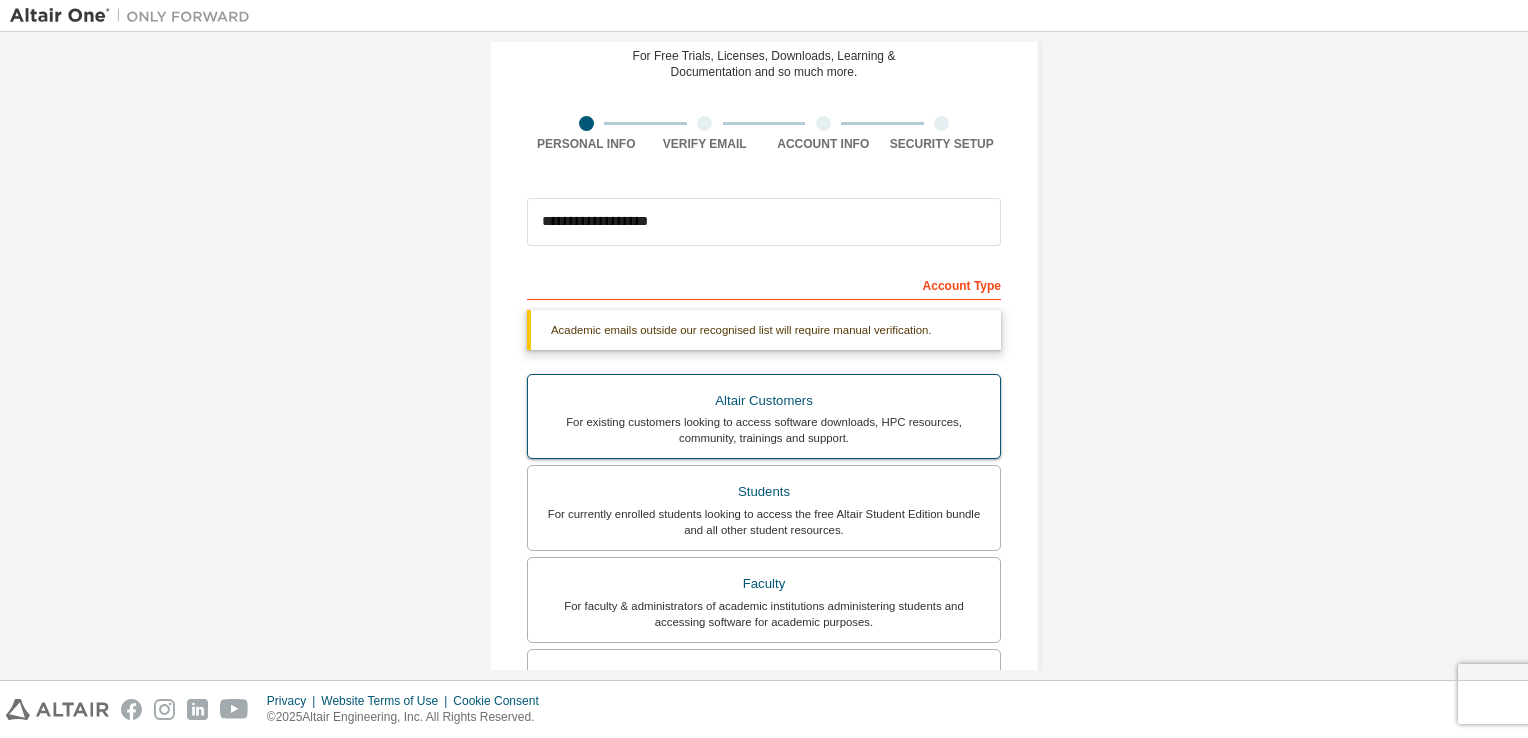 scroll, scrollTop: 0, scrollLeft: 0, axis: both 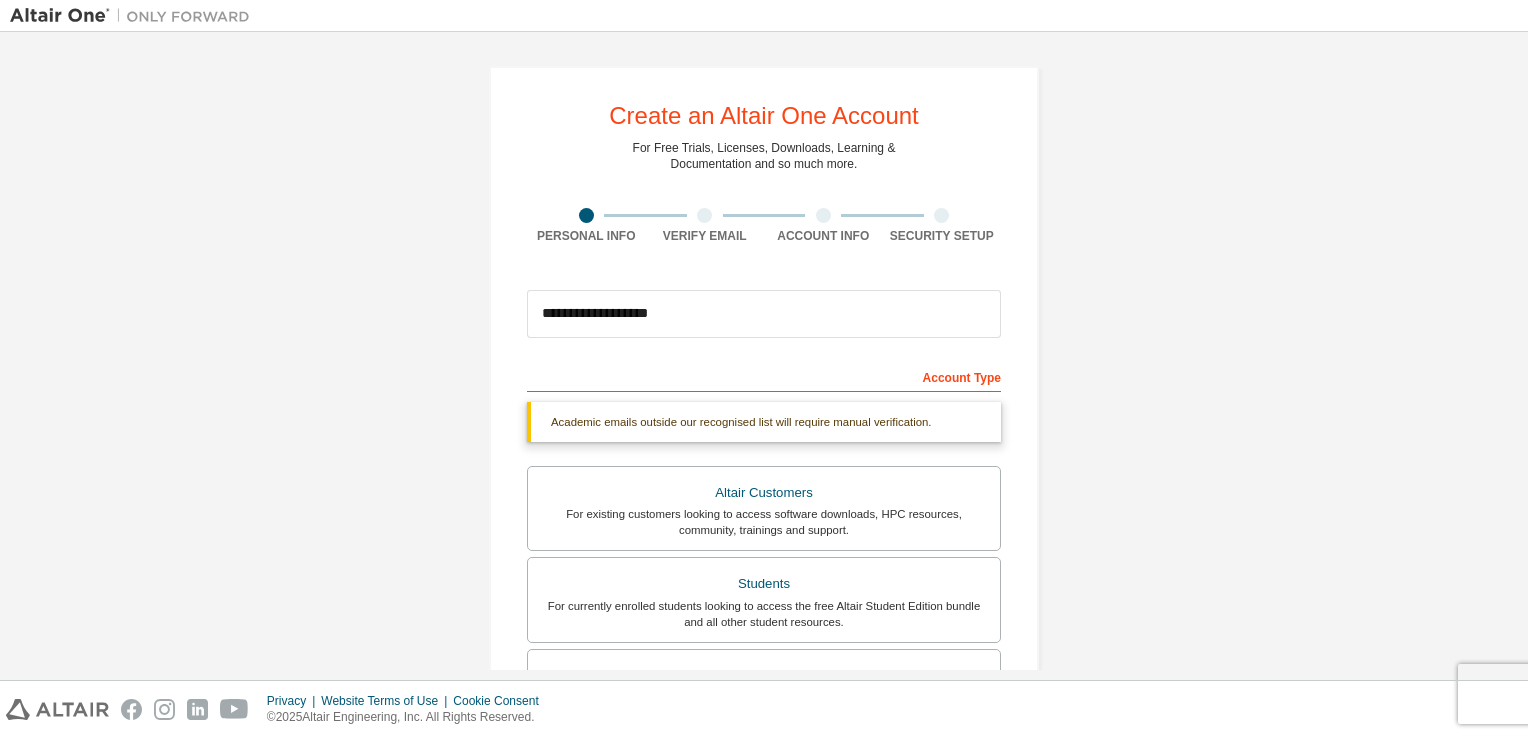 click on "Account Type" at bounding box center (764, 376) 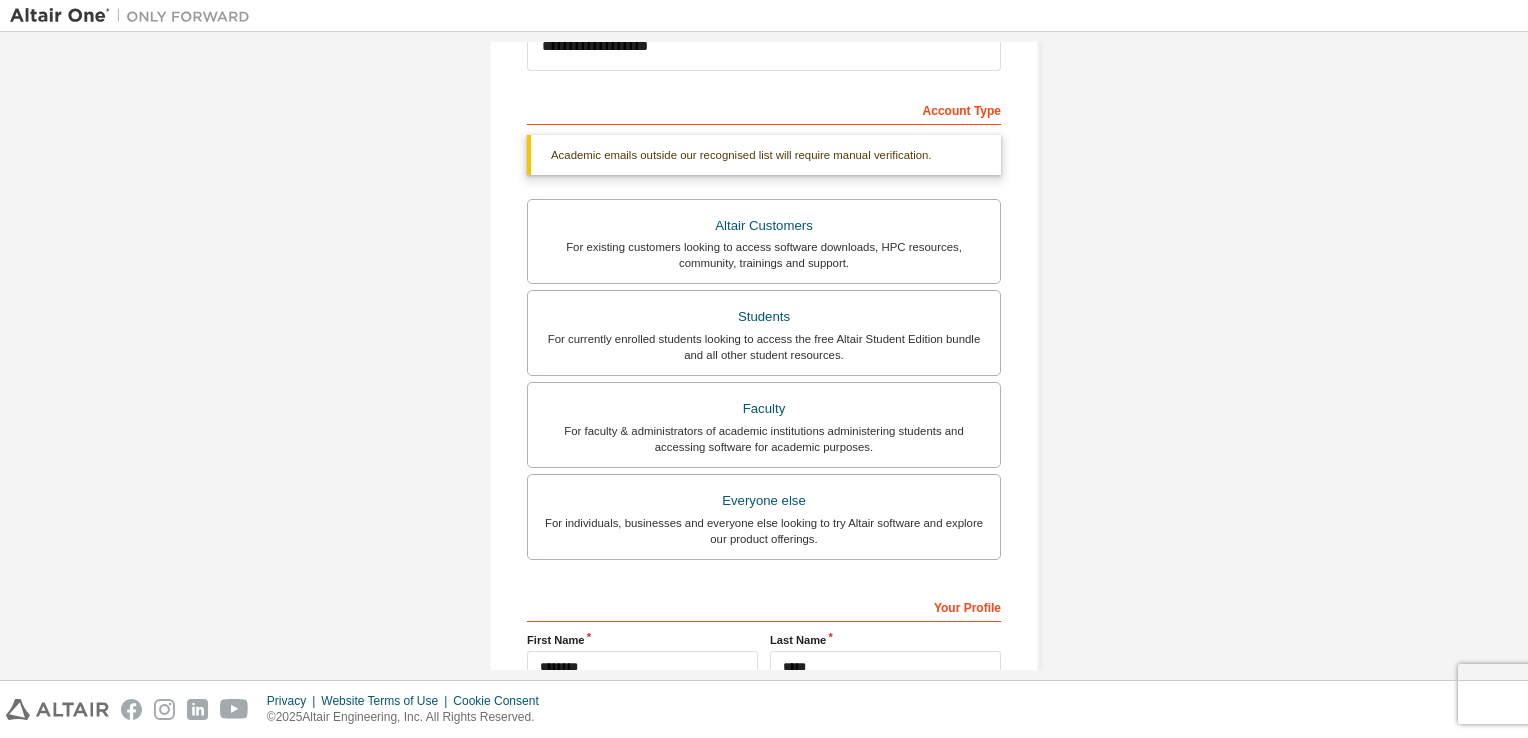 scroll, scrollTop: 300, scrollLeft: 0, axis: vertical 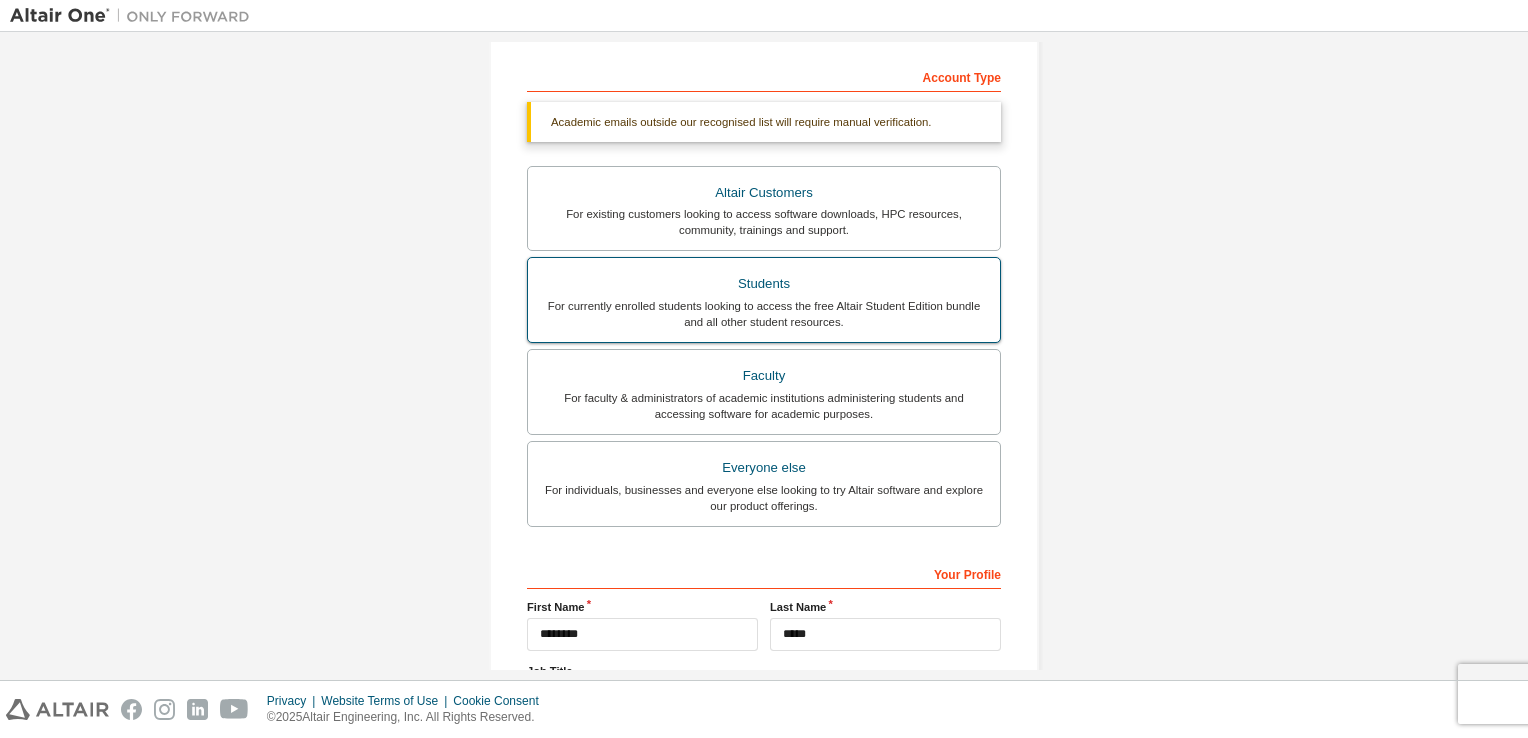 click on "For currently enrolled students looking to access the free Altair Student Edition bundle and all other student resources." at bounding box center (764, 314) 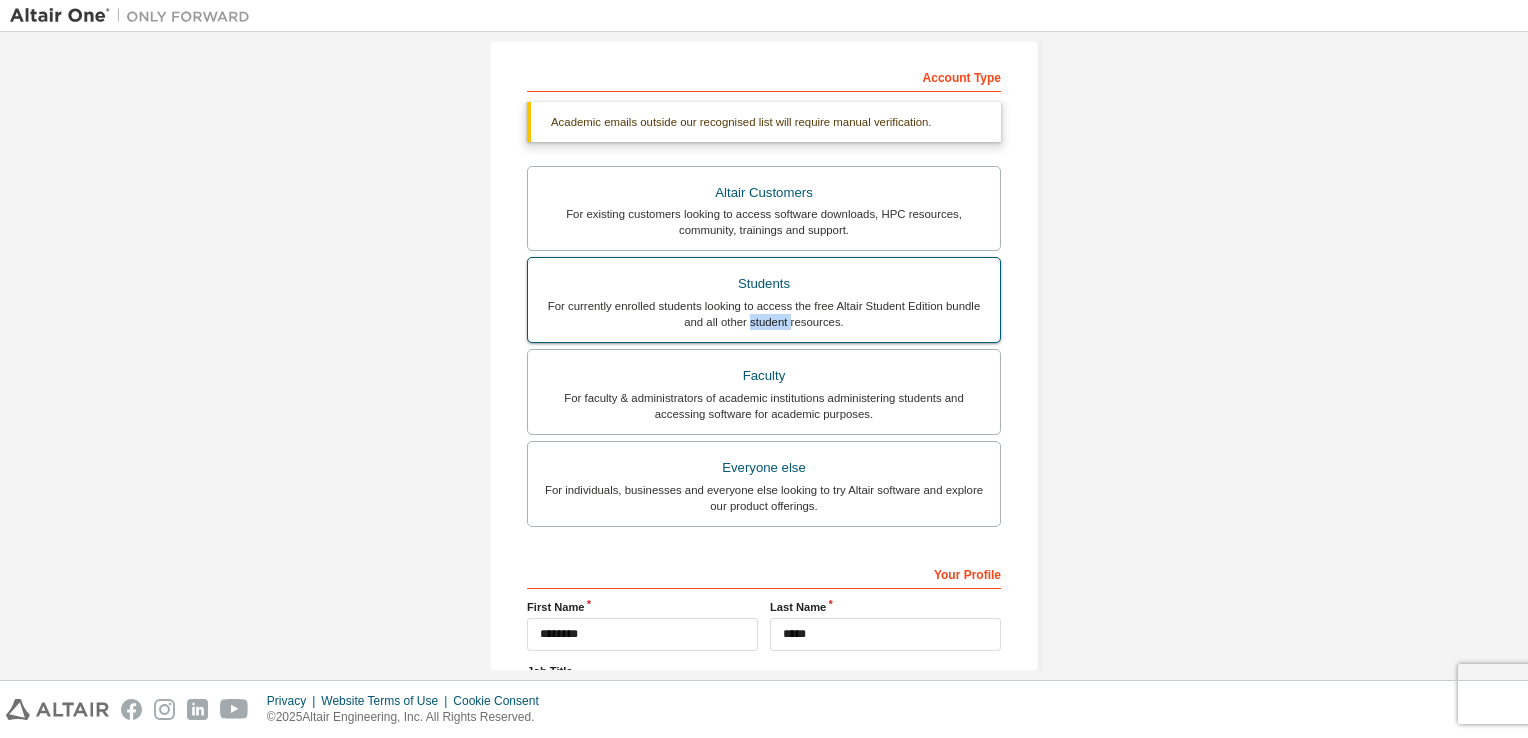 click on "For currently enrolled students looking to access the free Altair Student Edition bundle and all other student resources." at bounding box center [764, 314] 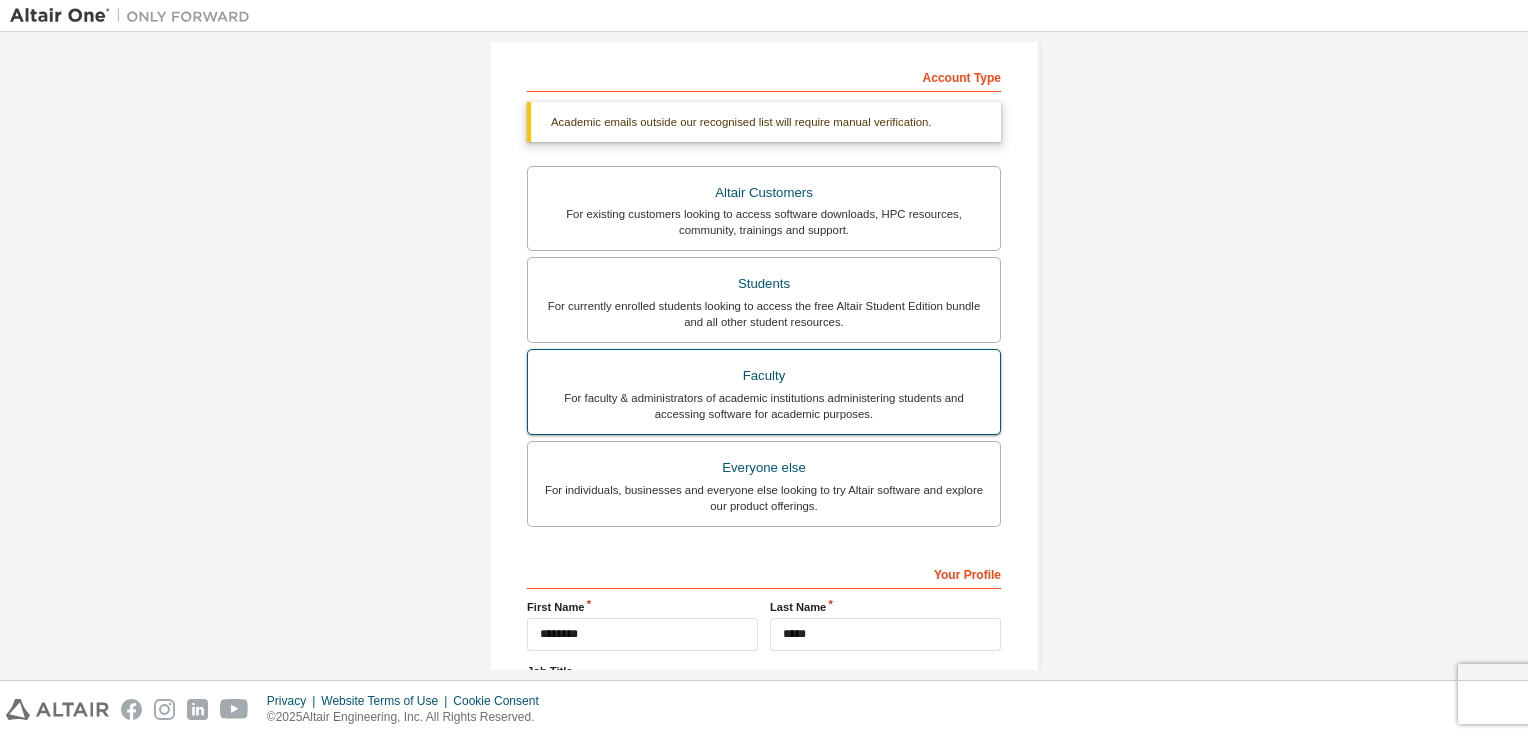 drag, startPoint x: 749, startPoint y: 313, endPoint x: 792, endPoint y: 398, distance: 95.257545 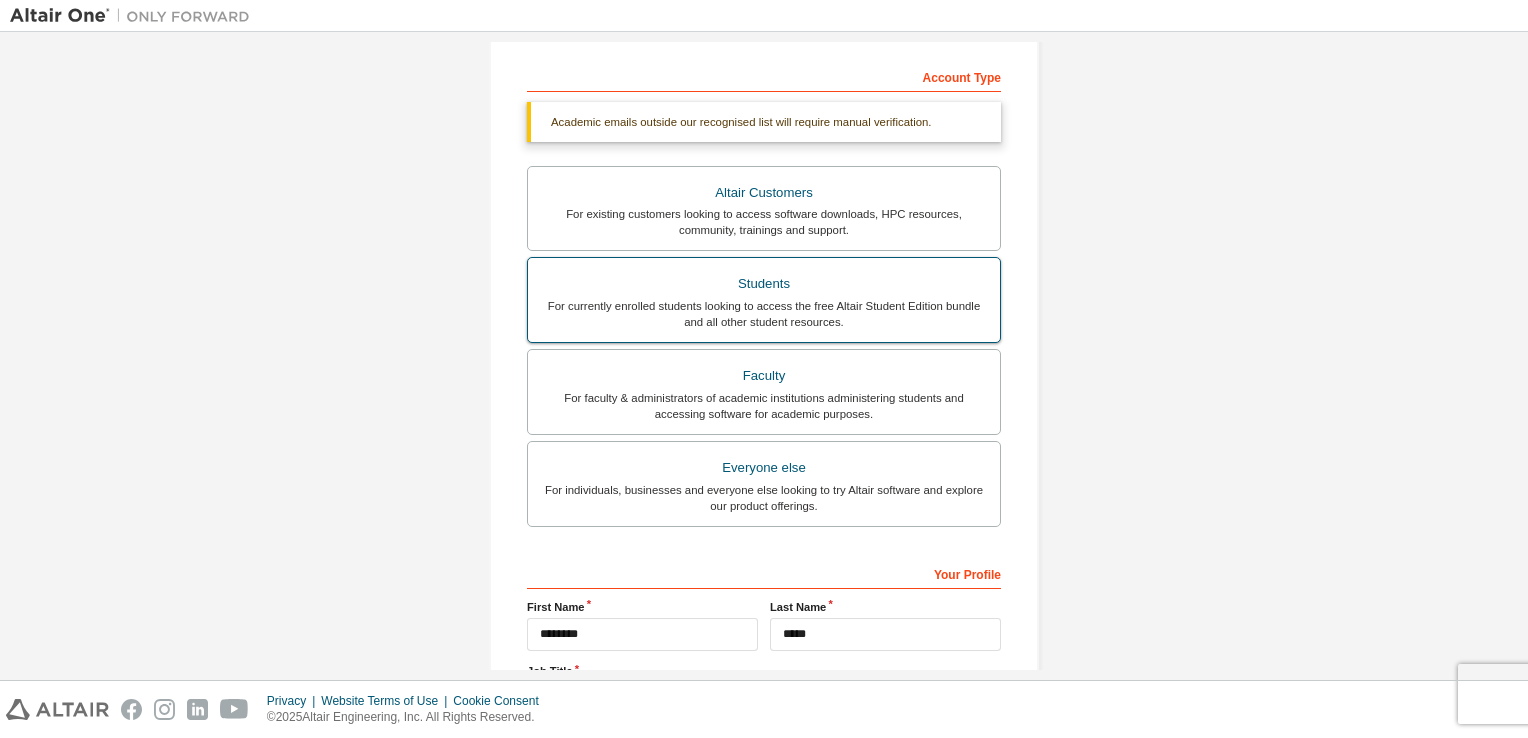 click on "For currently enrolled students looking to access the free Altair Student Edition bundle and all other student resources." at bounding box center [764, 314] 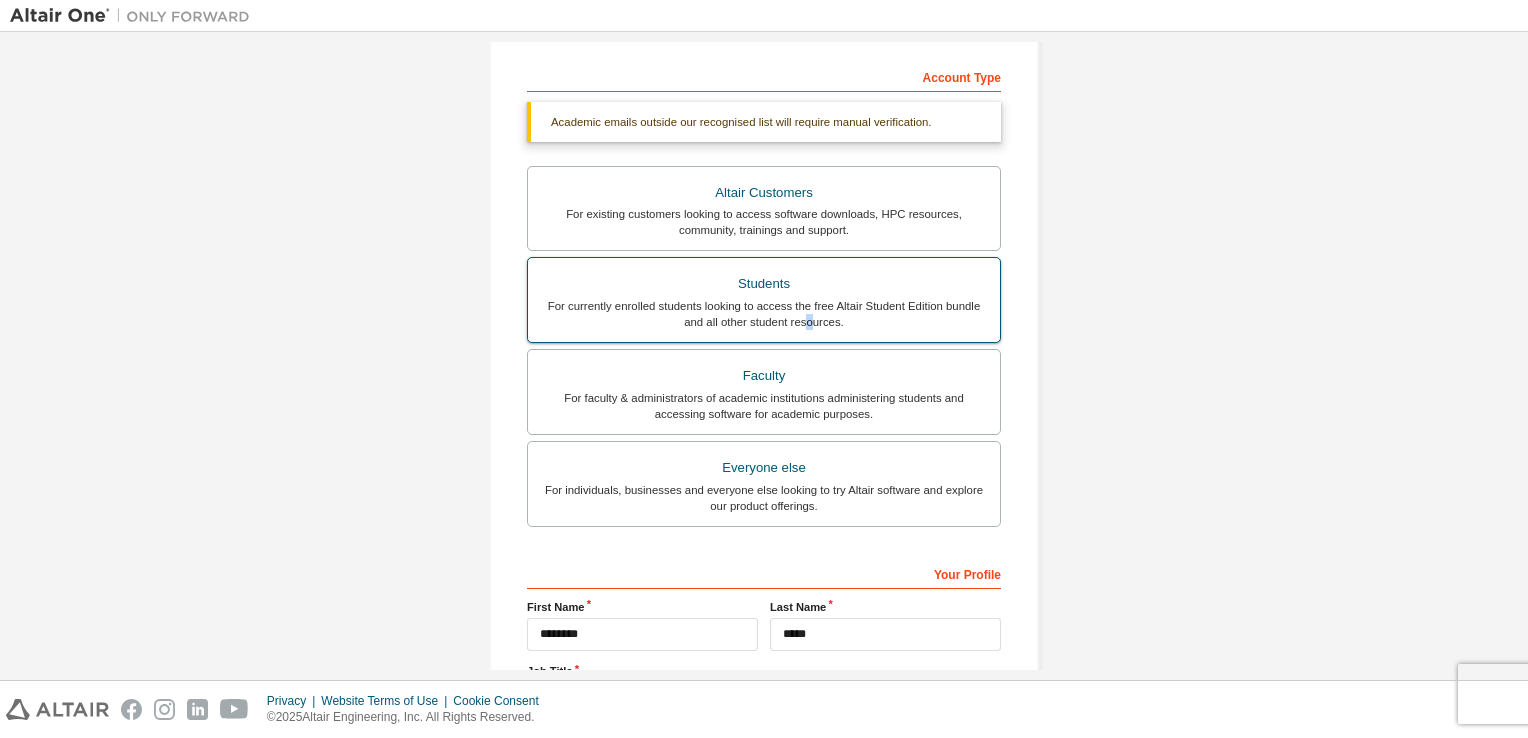 drag, startPoint x: 804, startPoint y: 317, endPoint x: 764, endPoint y: 317, distance: 40 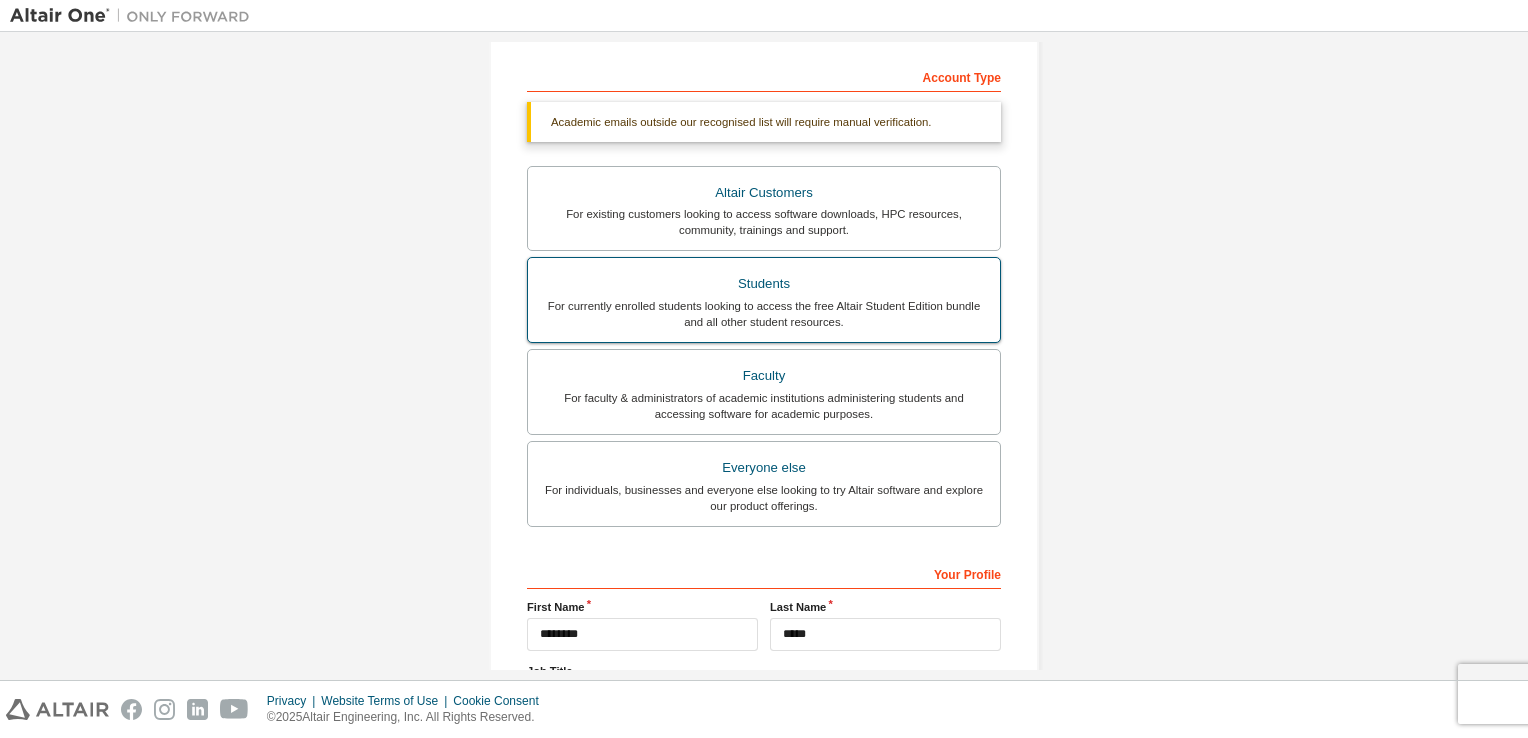 click on "Students" at bounding box center [764, 284] 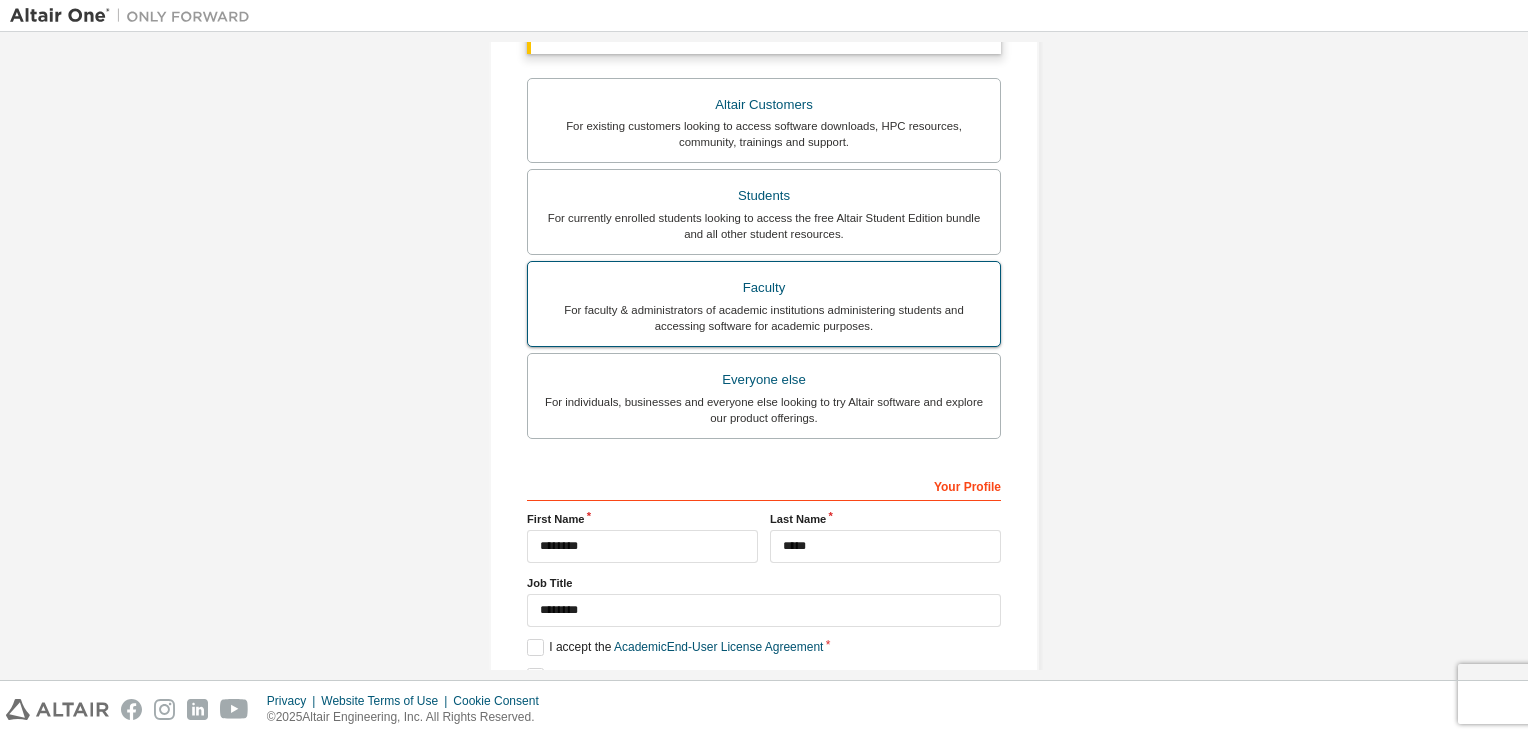 scroll, scrollTop: 478, scrollLeft: 0, axis: vertical 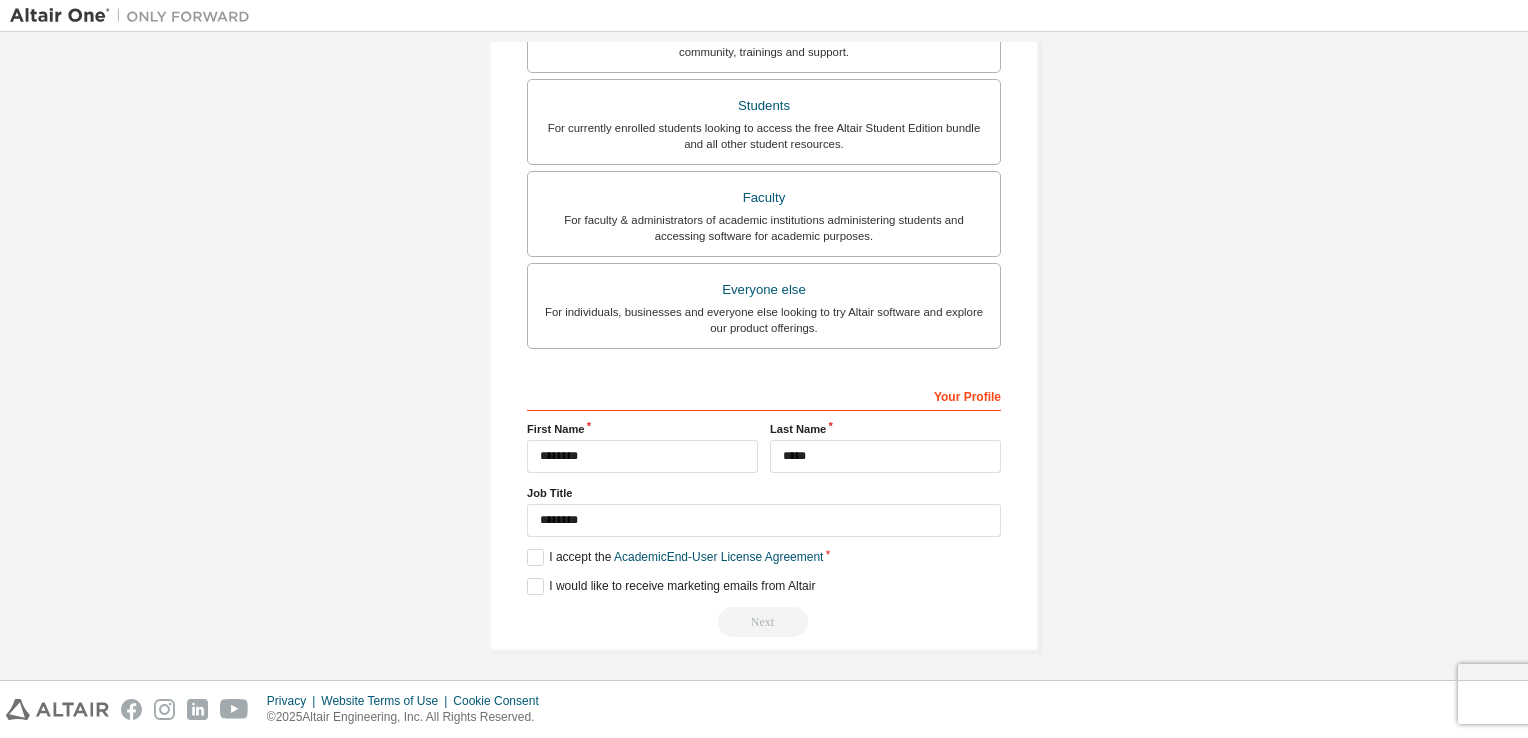 click on "Next" at bounding box center [764, 622] 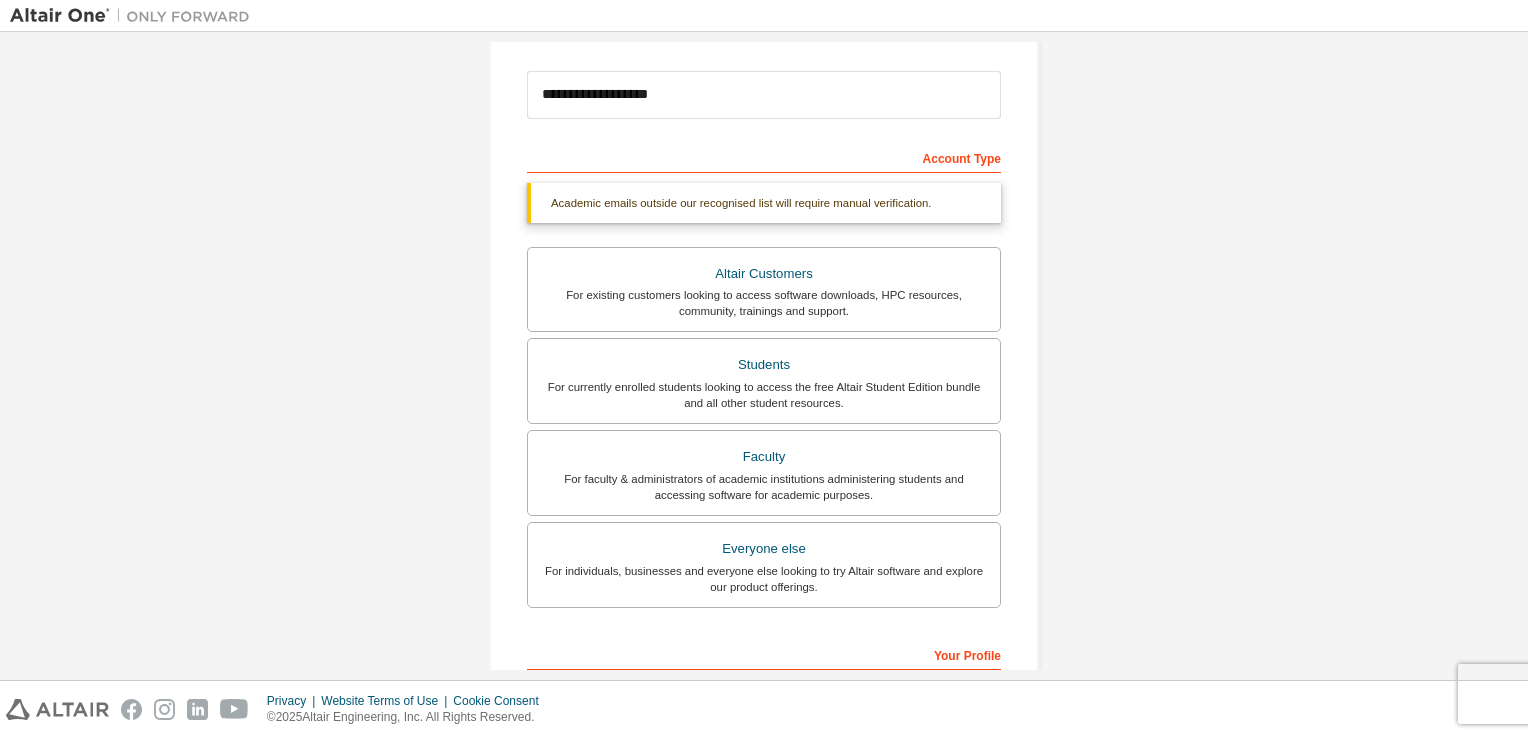 scroll, scrollTop: 0, scrollLeft: 0, axis: both 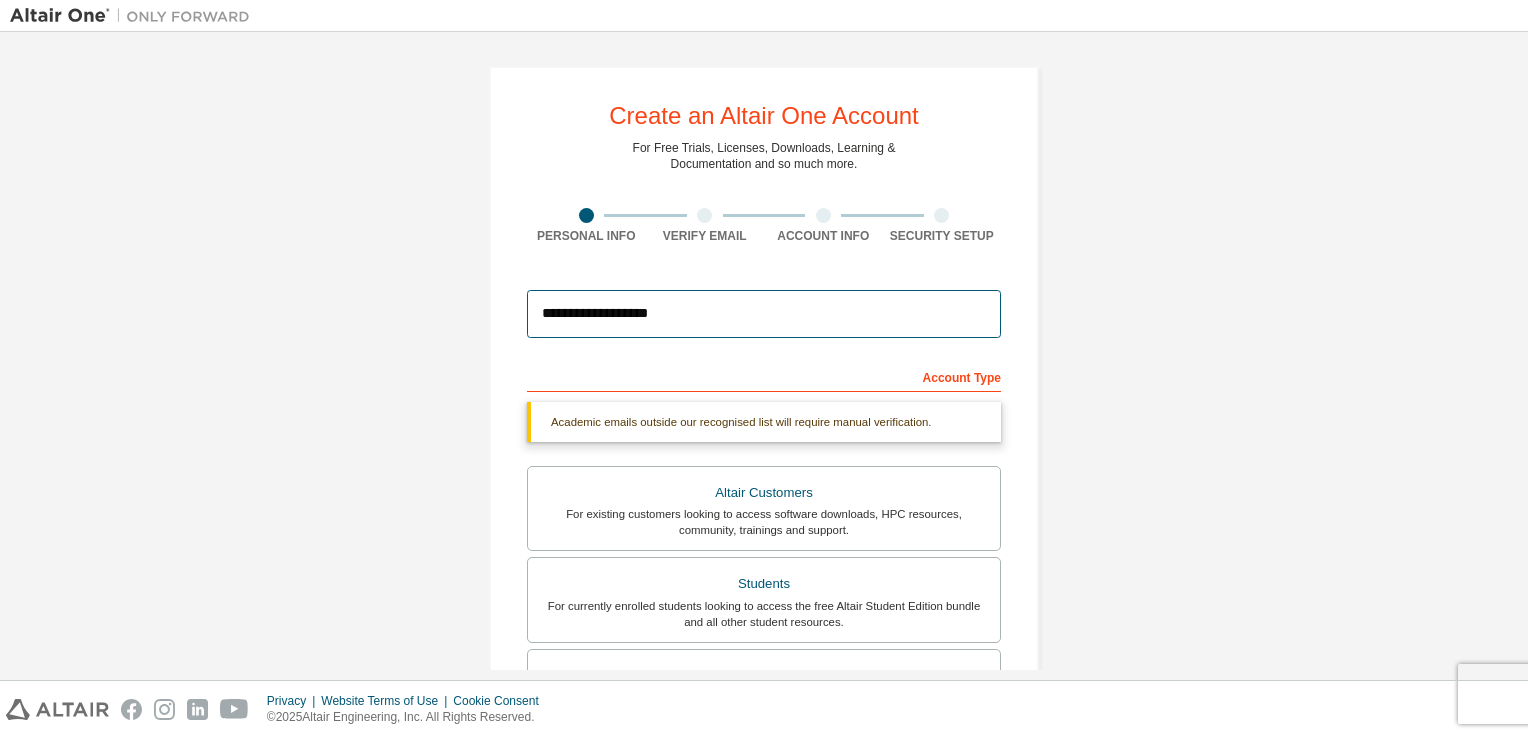 click on "**********" at bounding box center [764, 314] 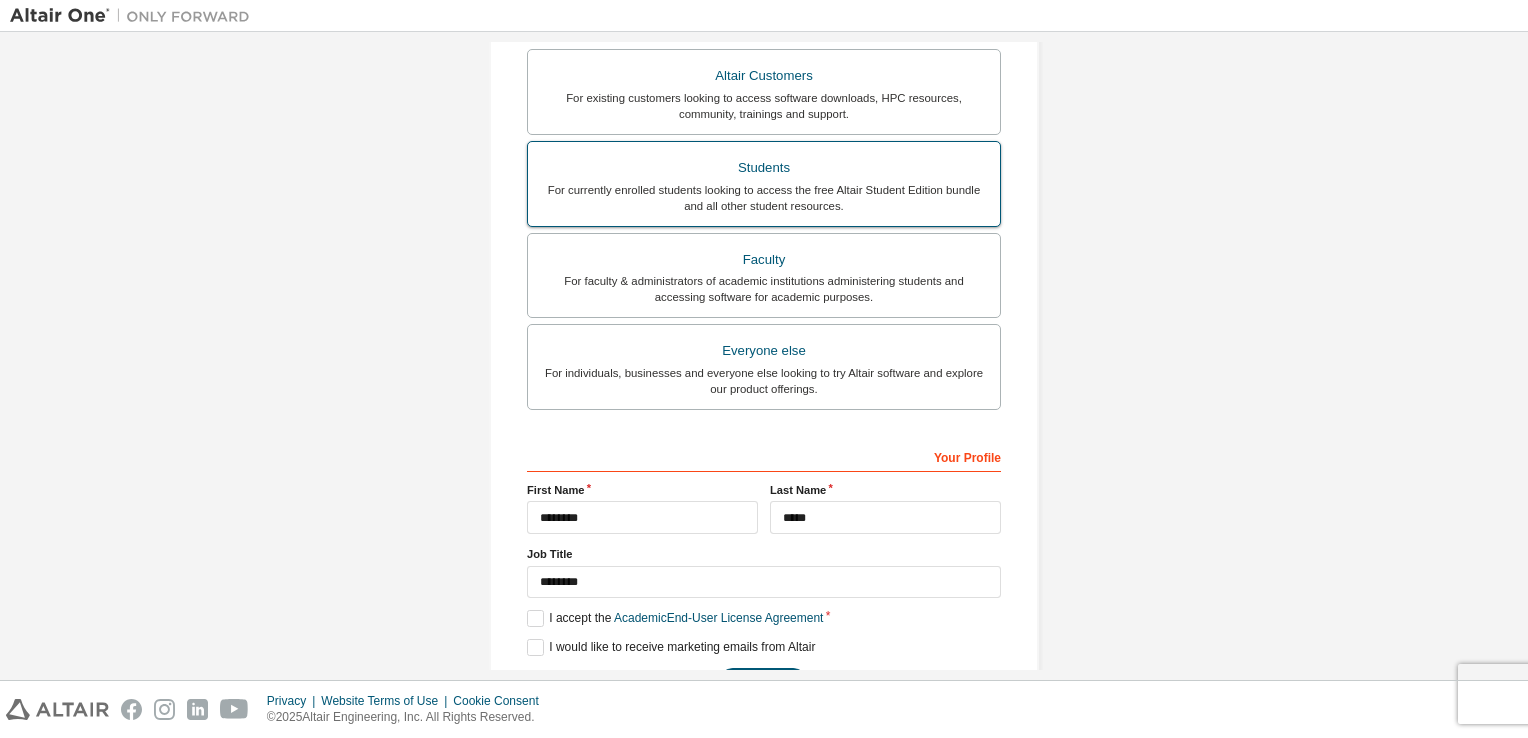 scroll, scrollTop: 426, scrollLeft: 0, axis: vertical 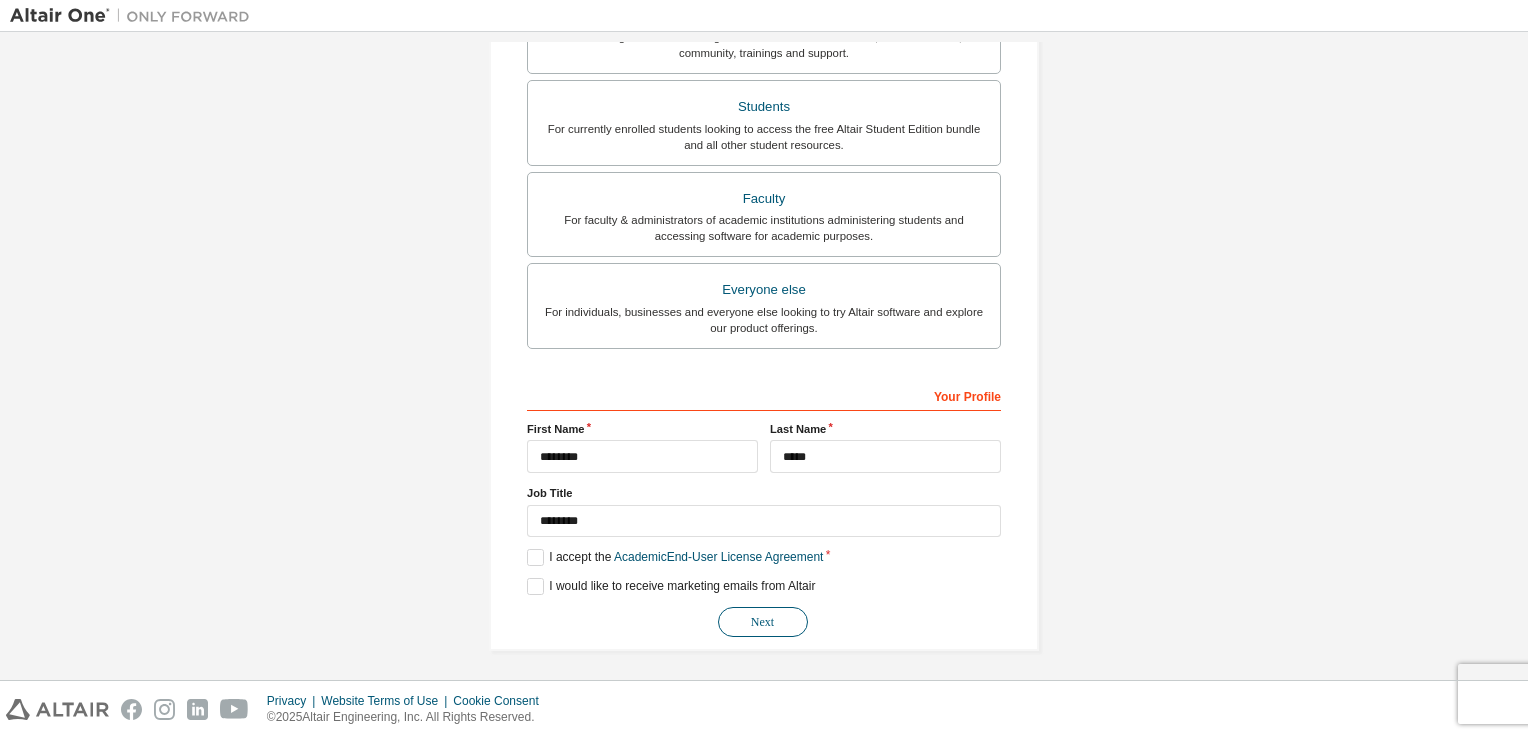 type on "**********" 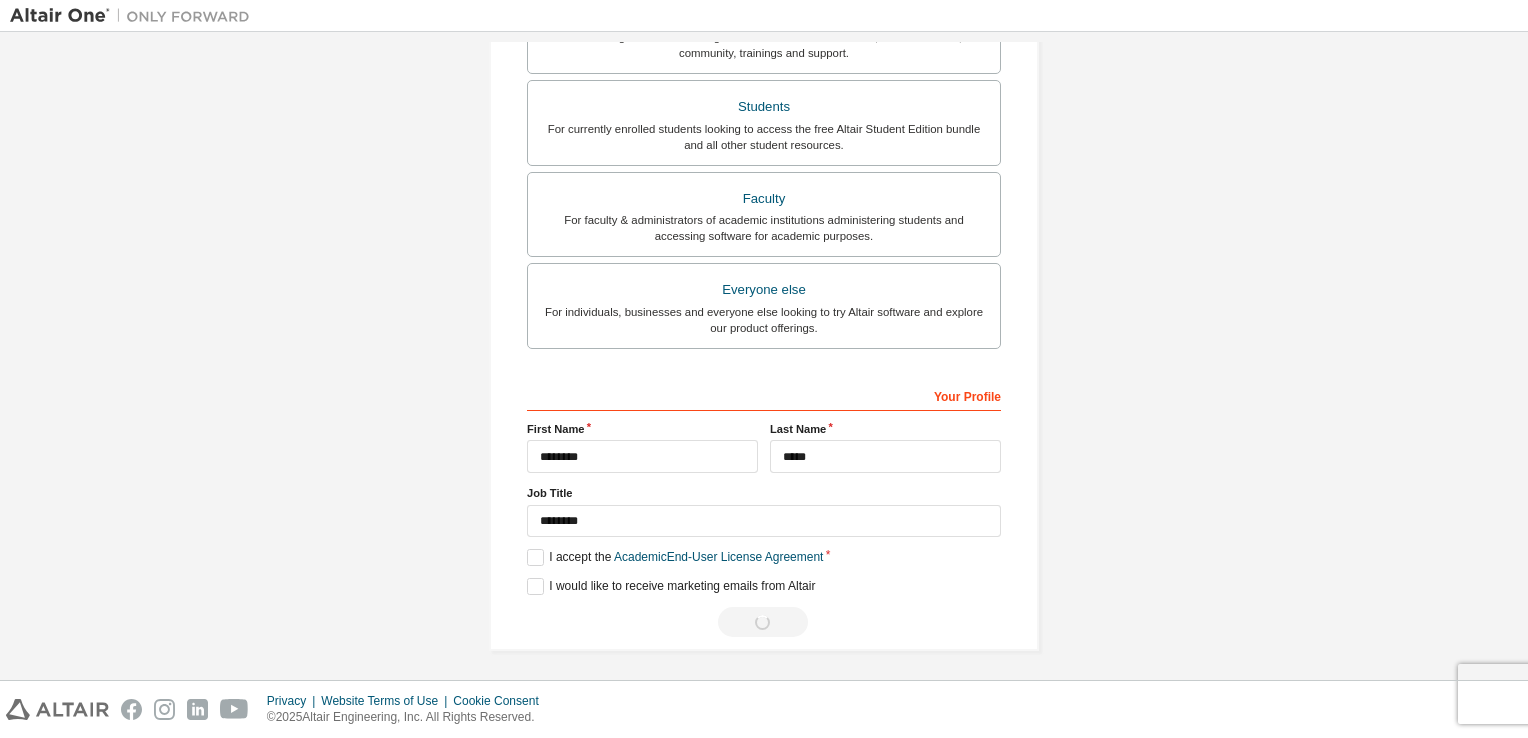 scroll, scrollTop: 0, scrollLeft: 0, axis: both 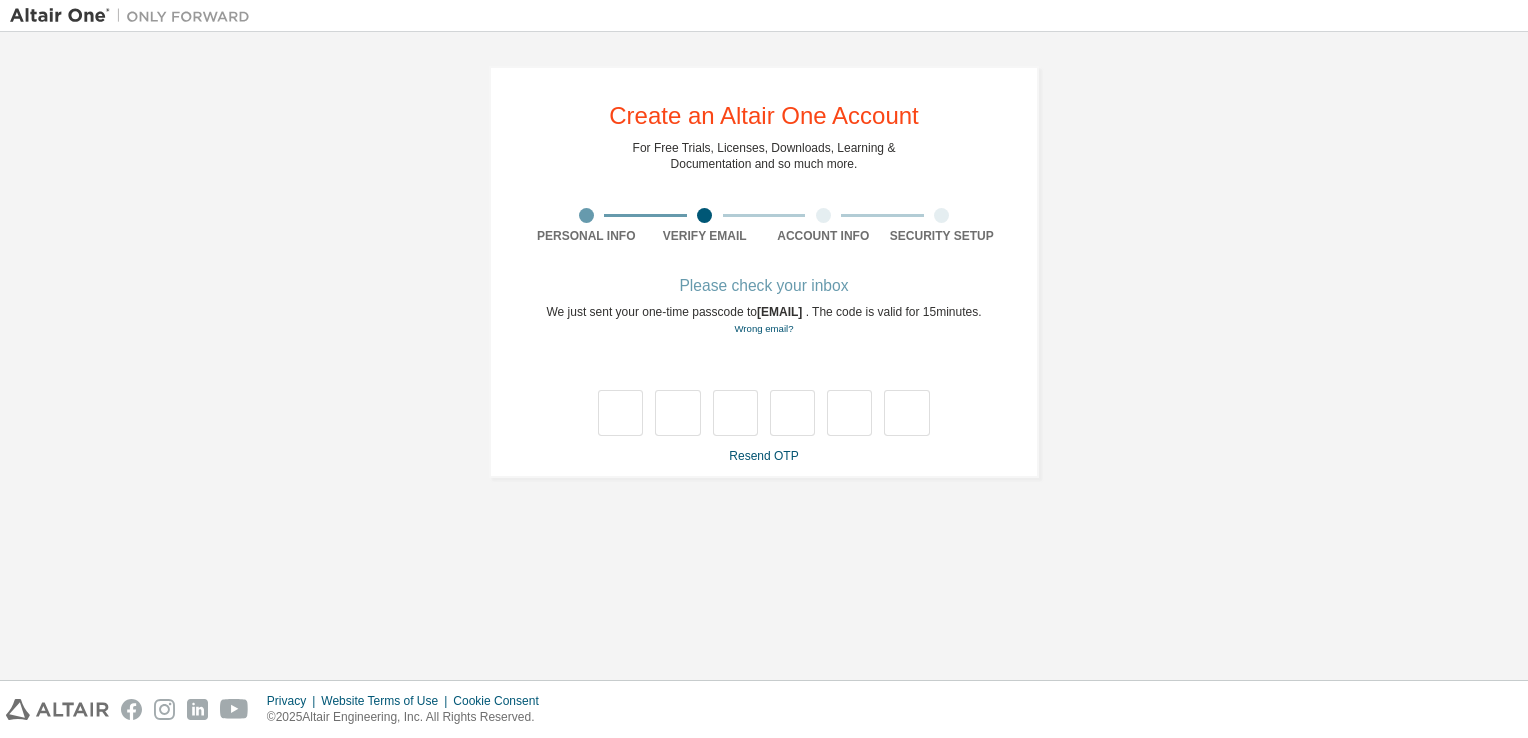 type on "*" 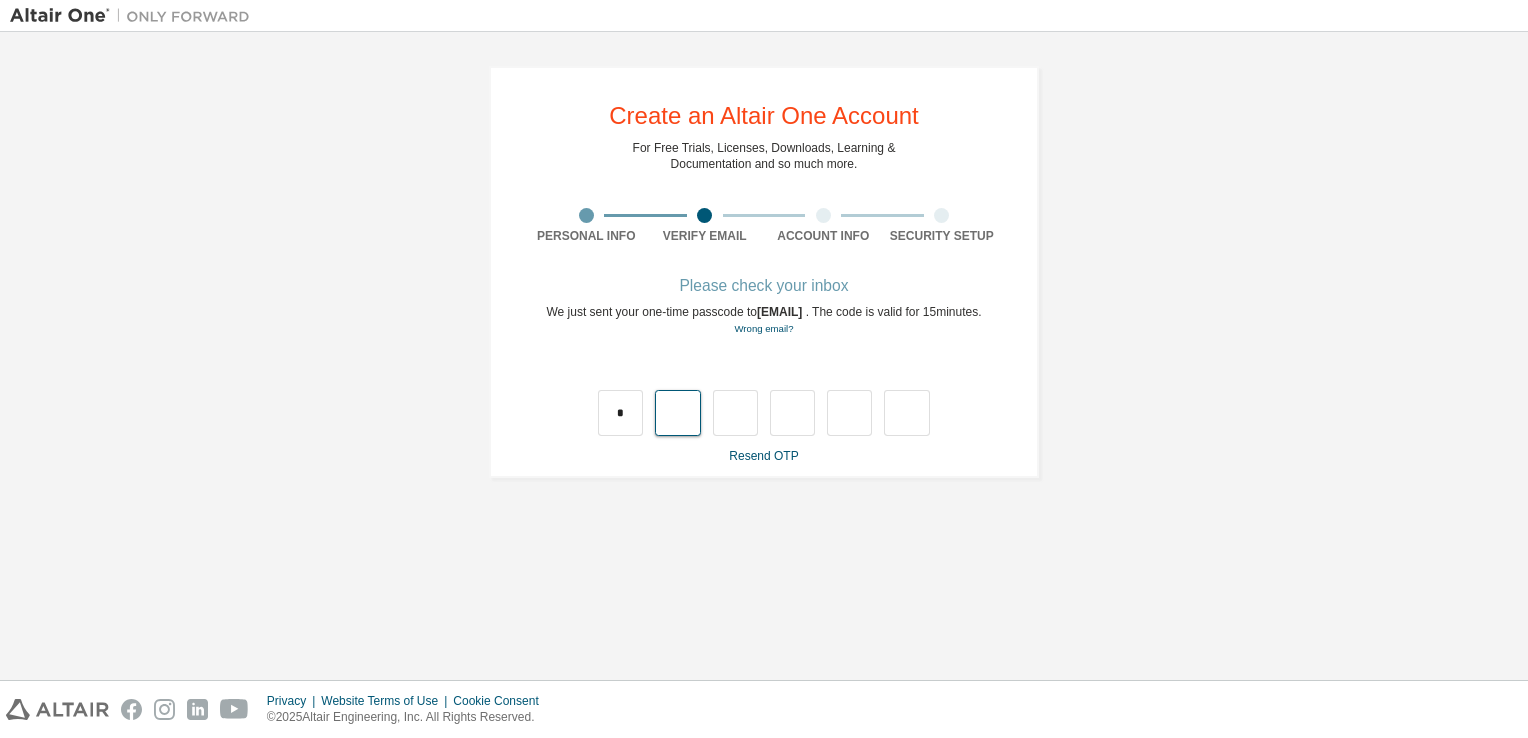 type on "*" 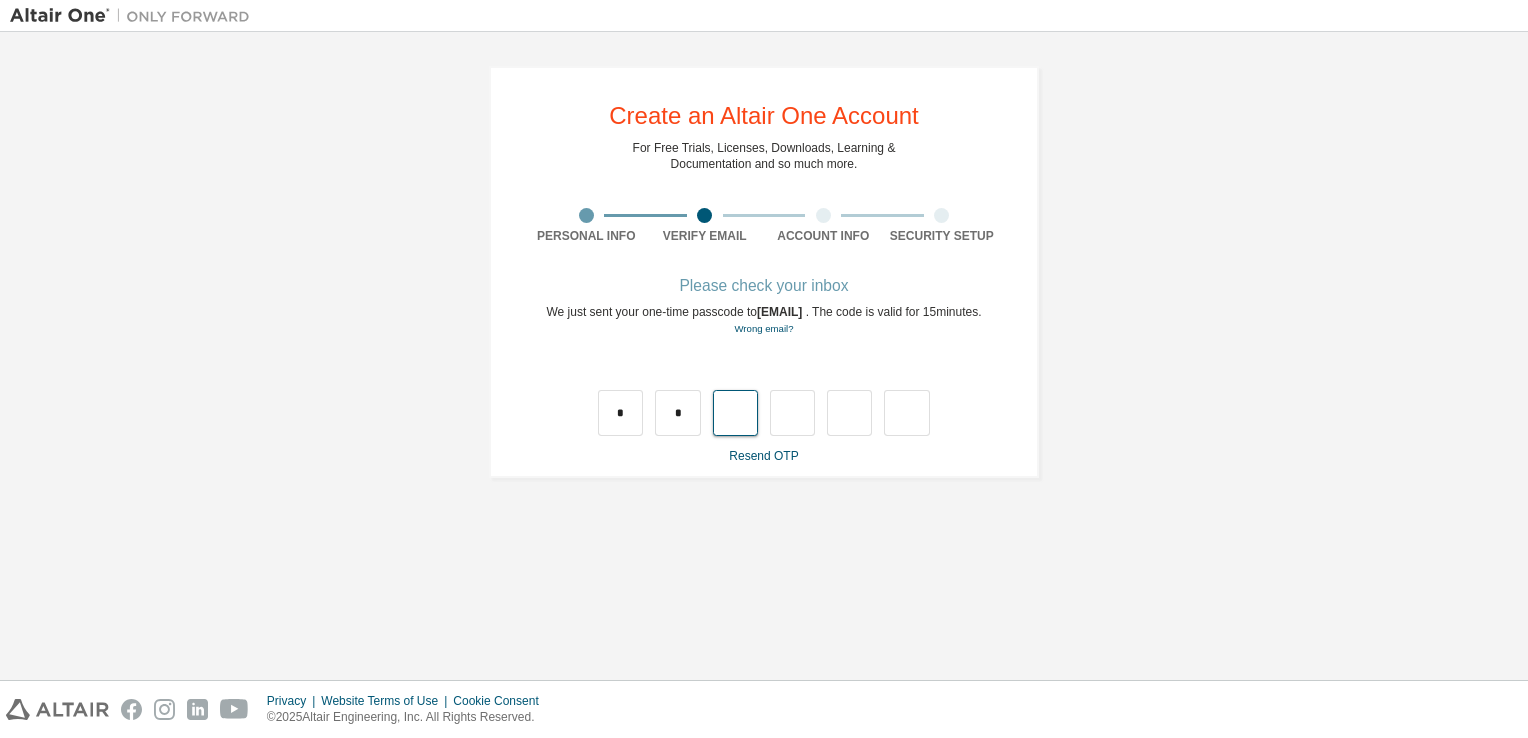 type on "*" 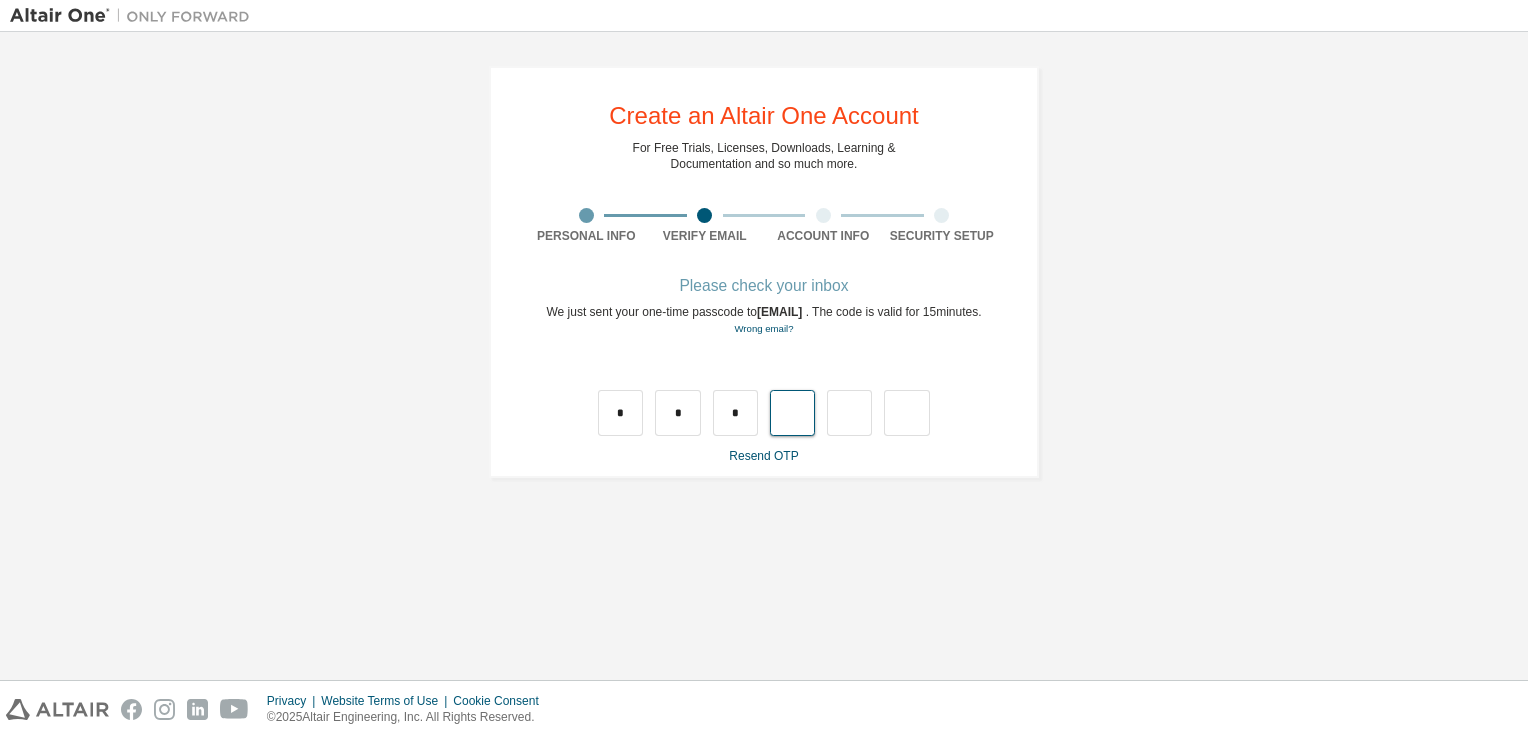 type on "*" 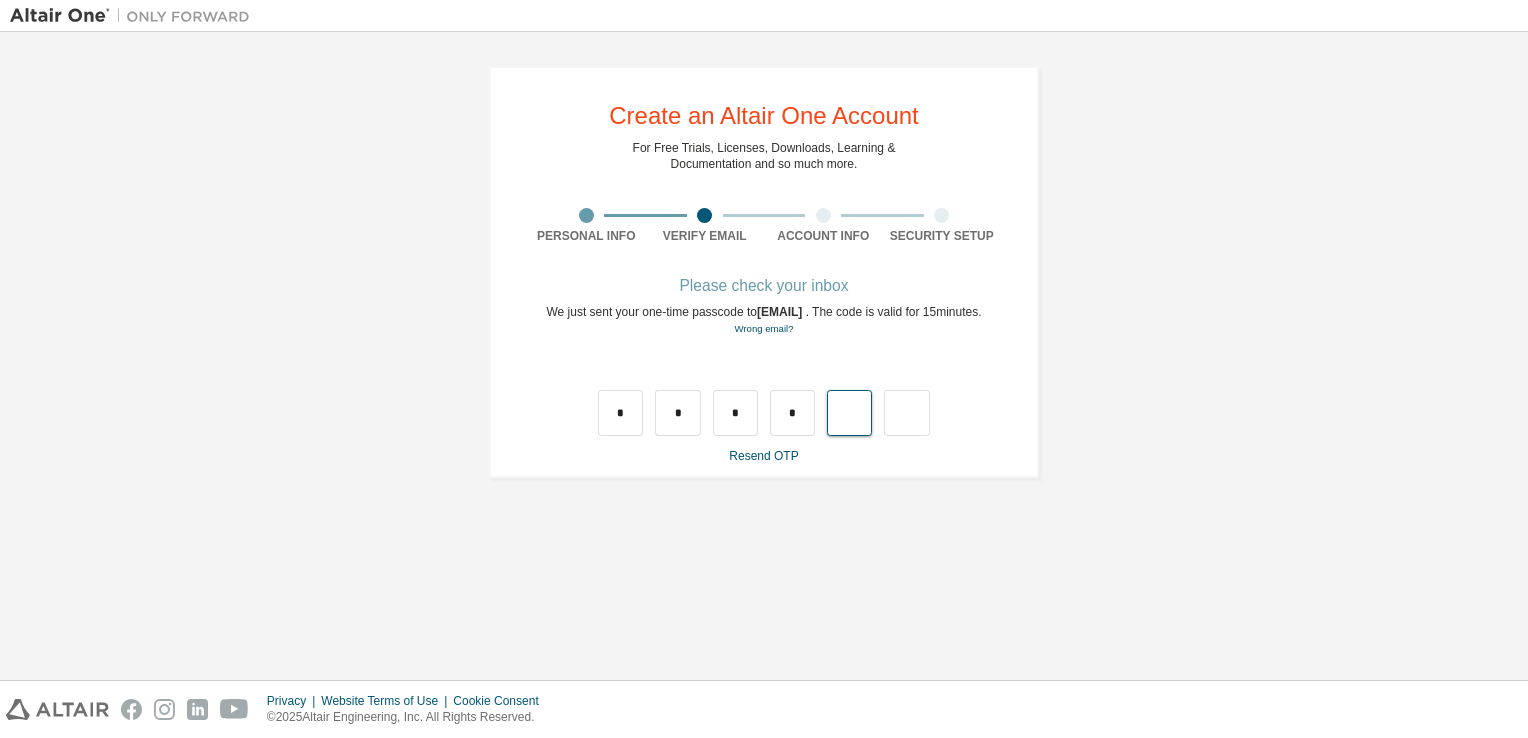 type on "*" 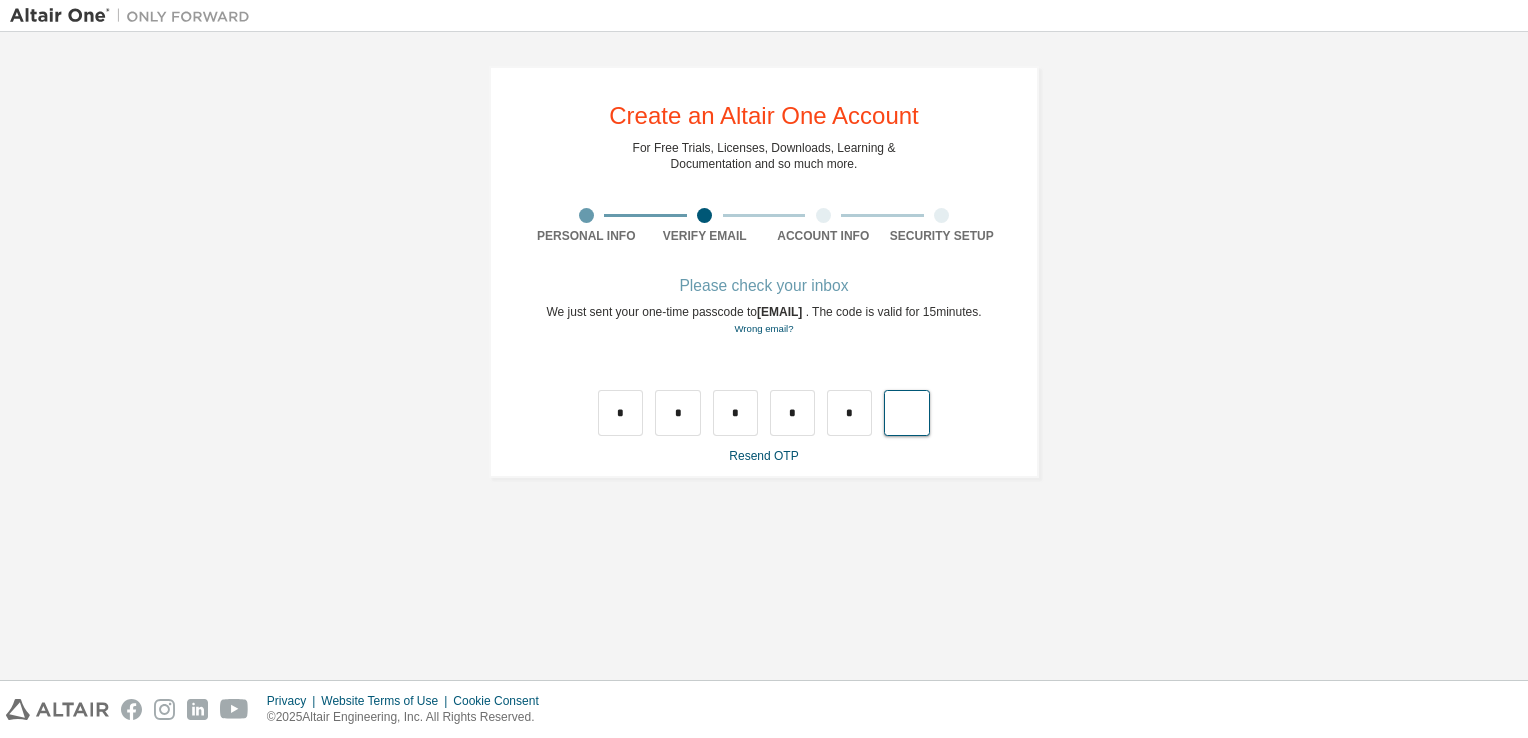 type on "*" 